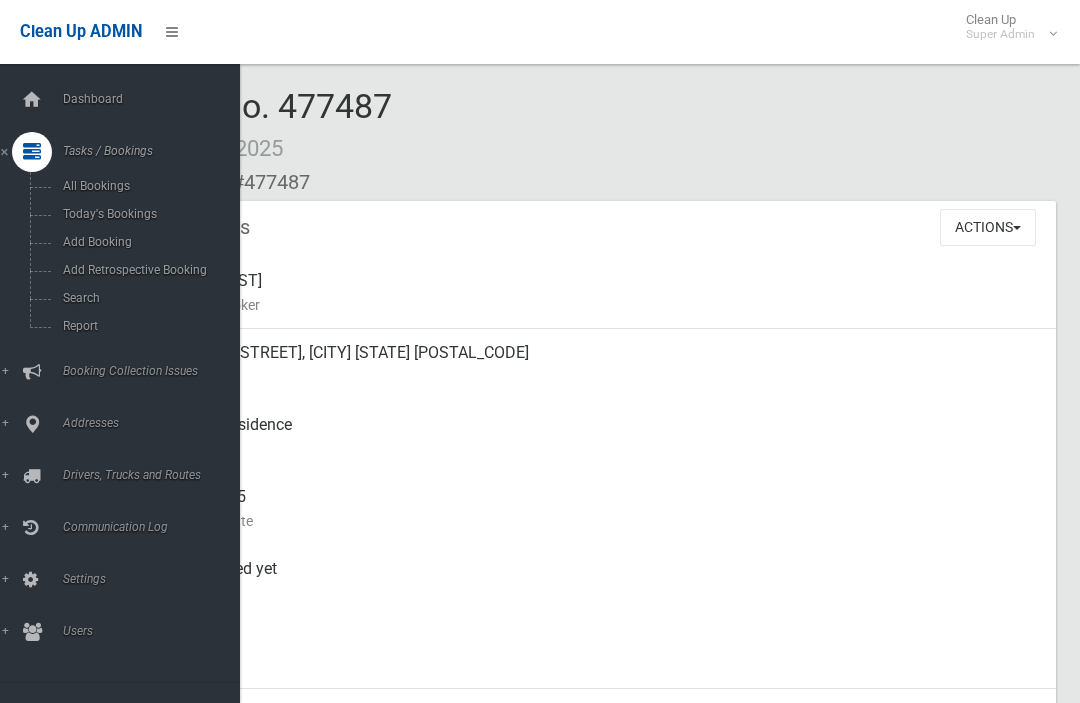 scroll, scrollTop: 0, scrollLeft: 0, axis: both 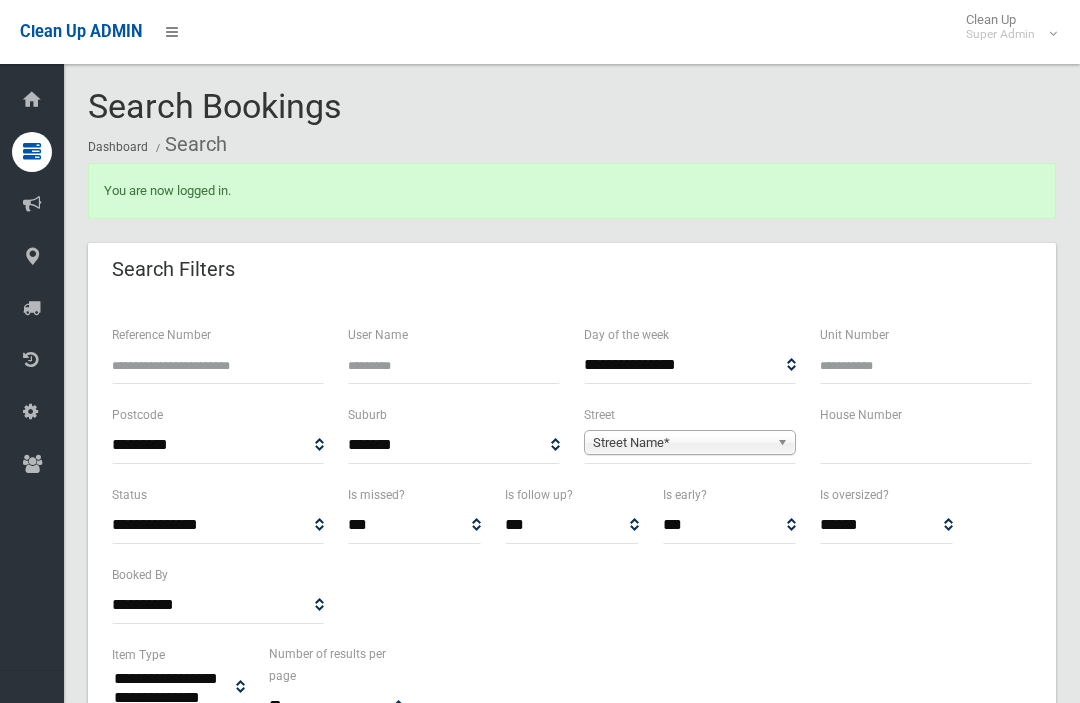 select 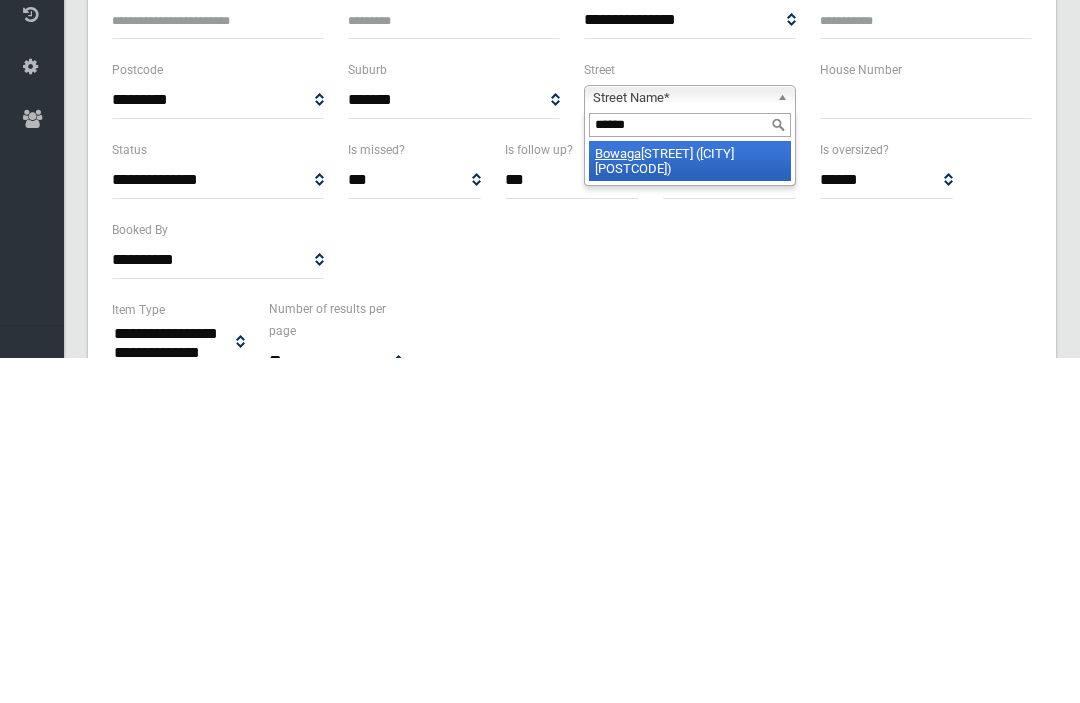 type on "******" 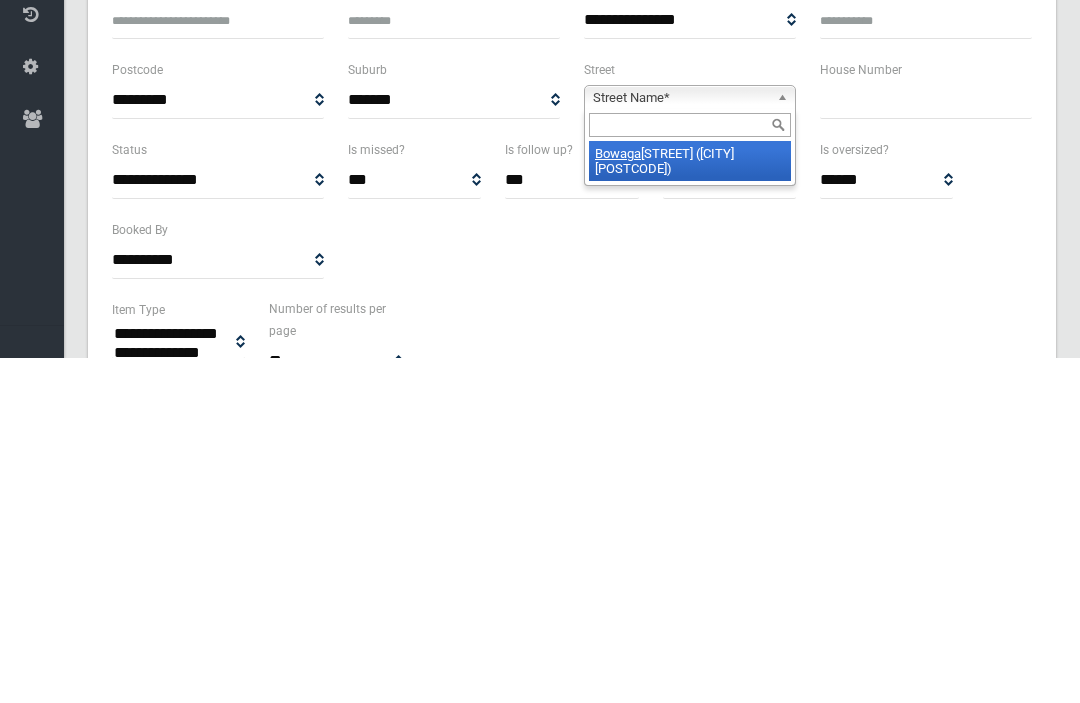 scroll, scrollTop: 345, scrollLeft: 0, axis: vertical 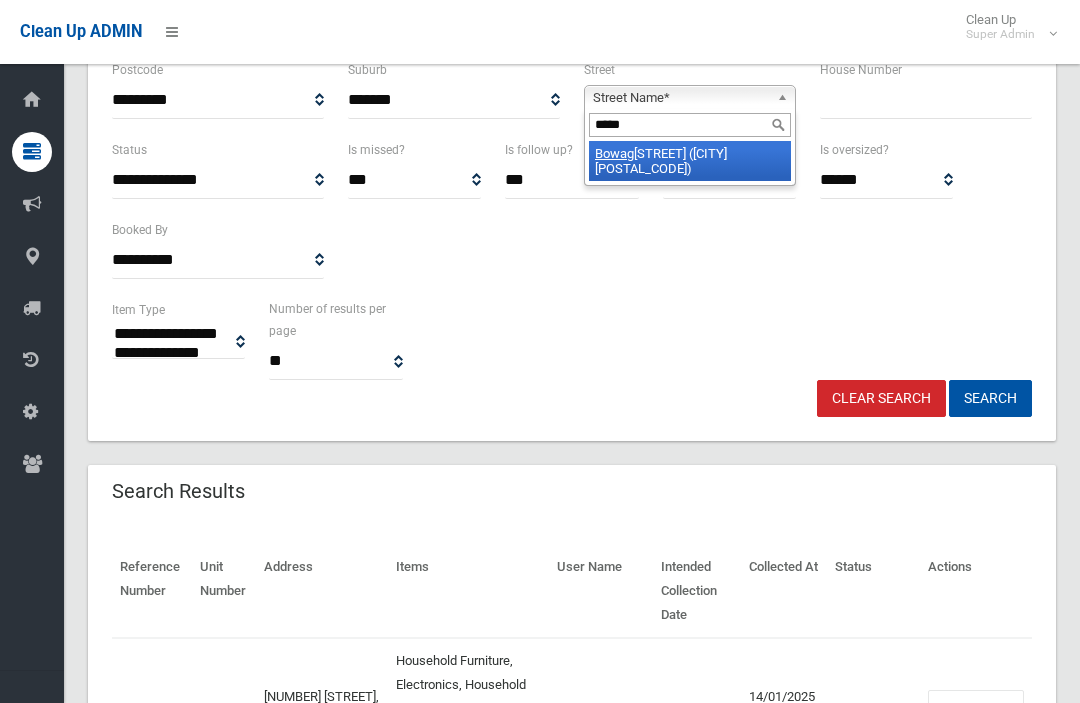 type on "******" 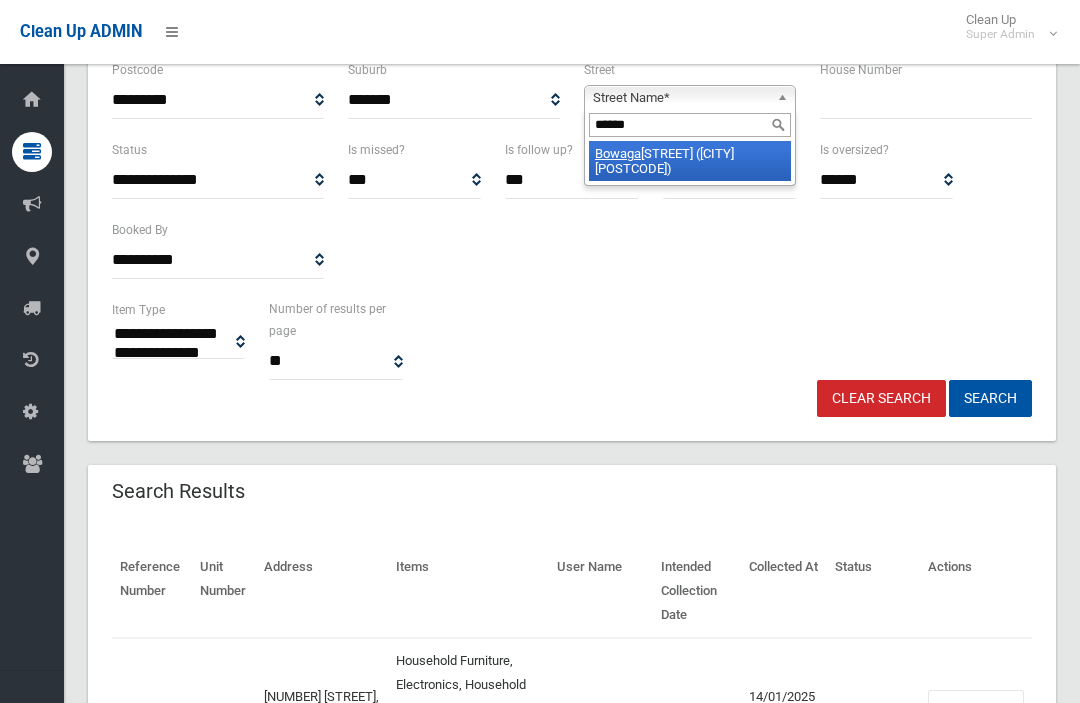 type 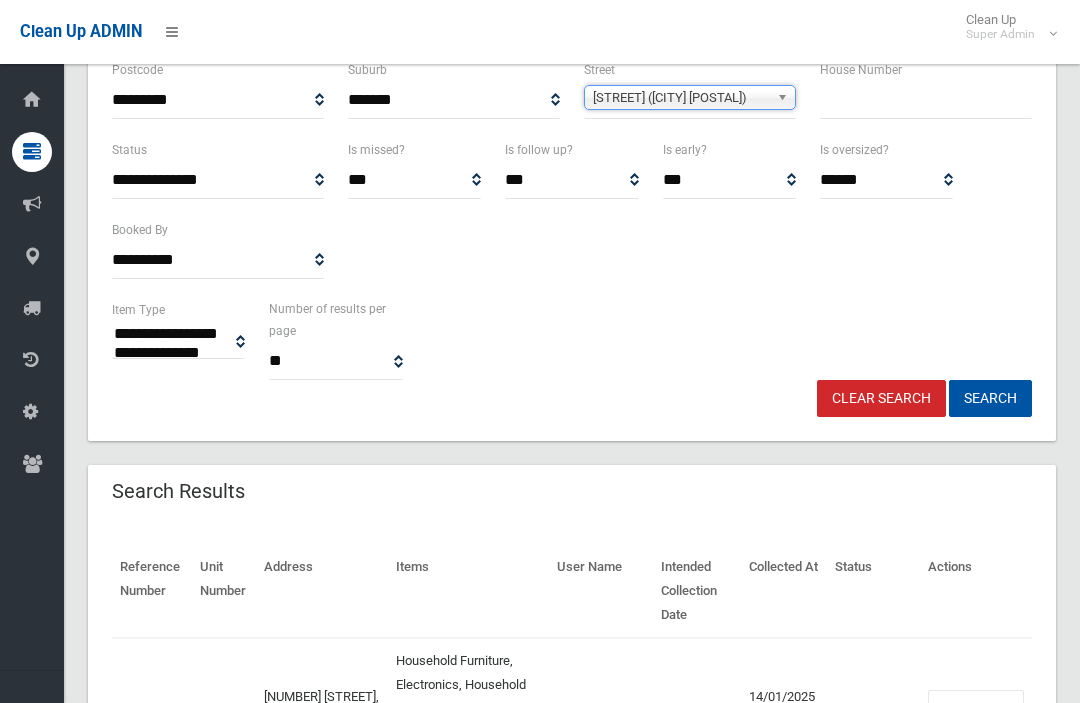 click at bounding box center [926, 100] 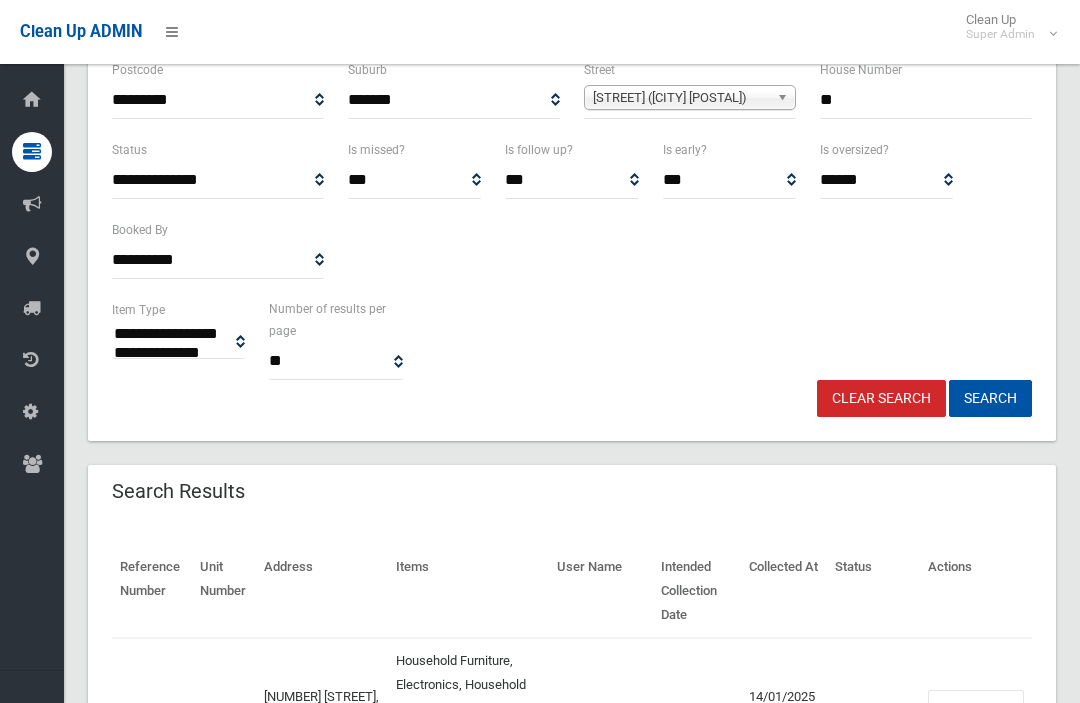type on "**" 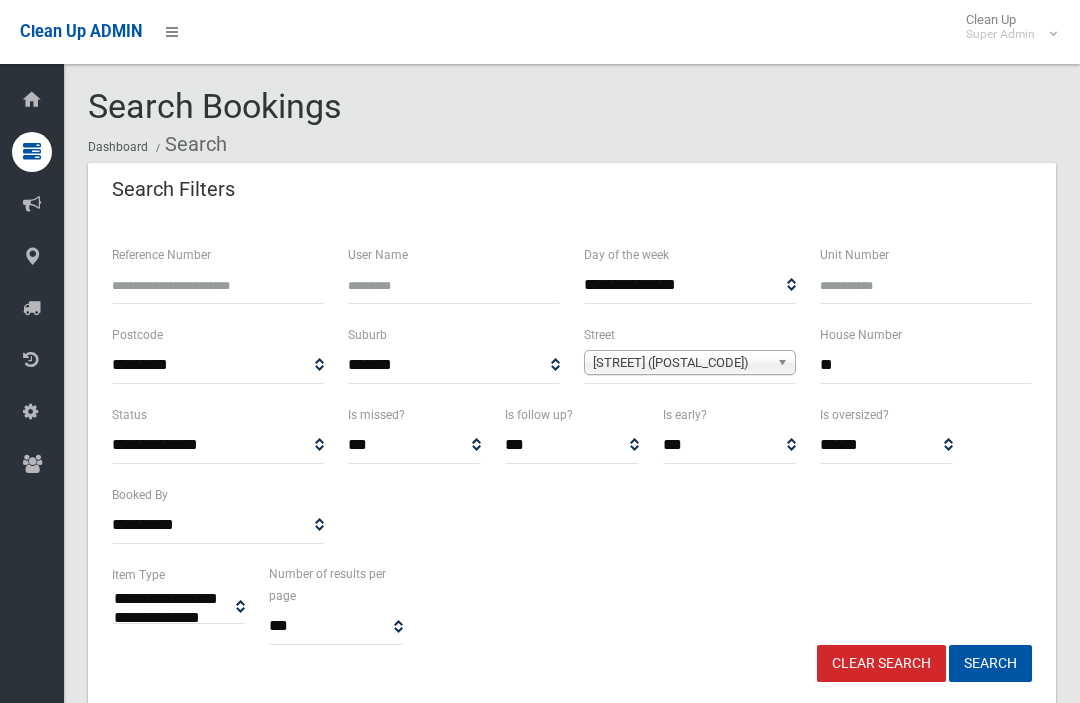 select 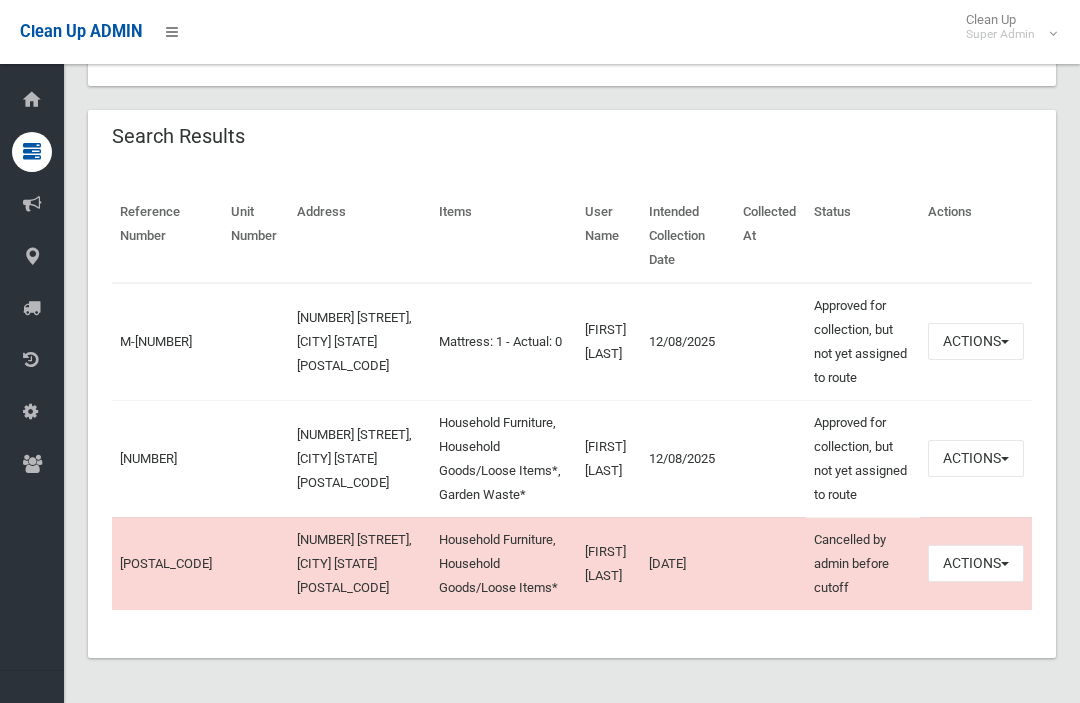 scroll, scrollTop: 621, scrollLeft: 0, axis: vertical 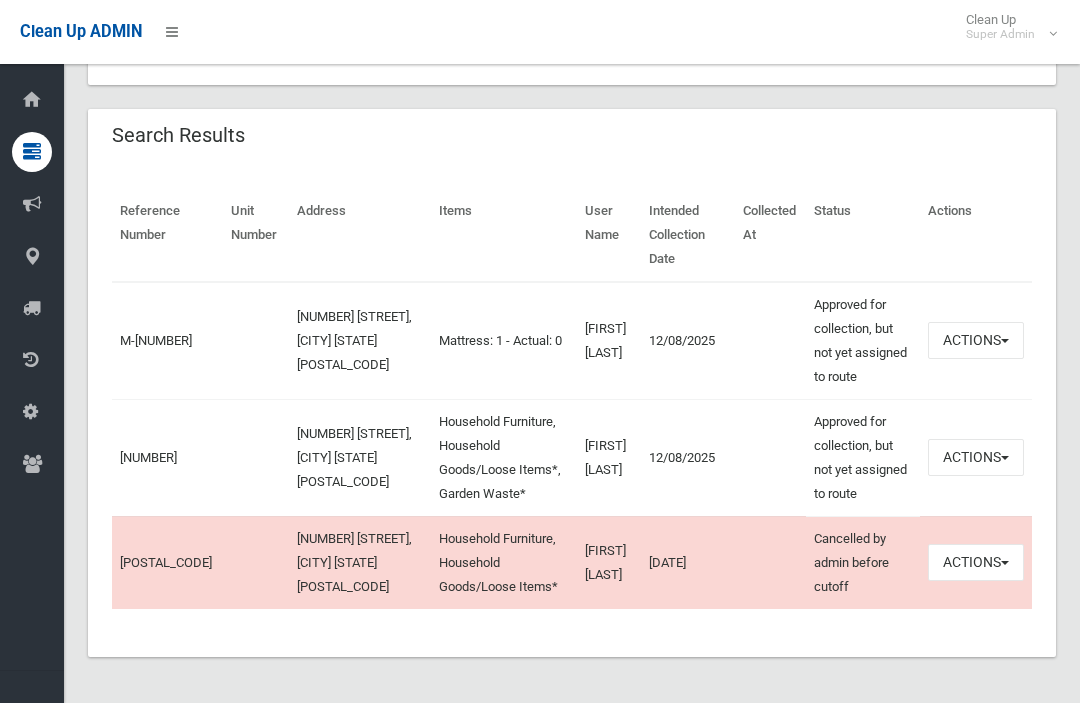 click on "476324" at bounding box center (148, 457) 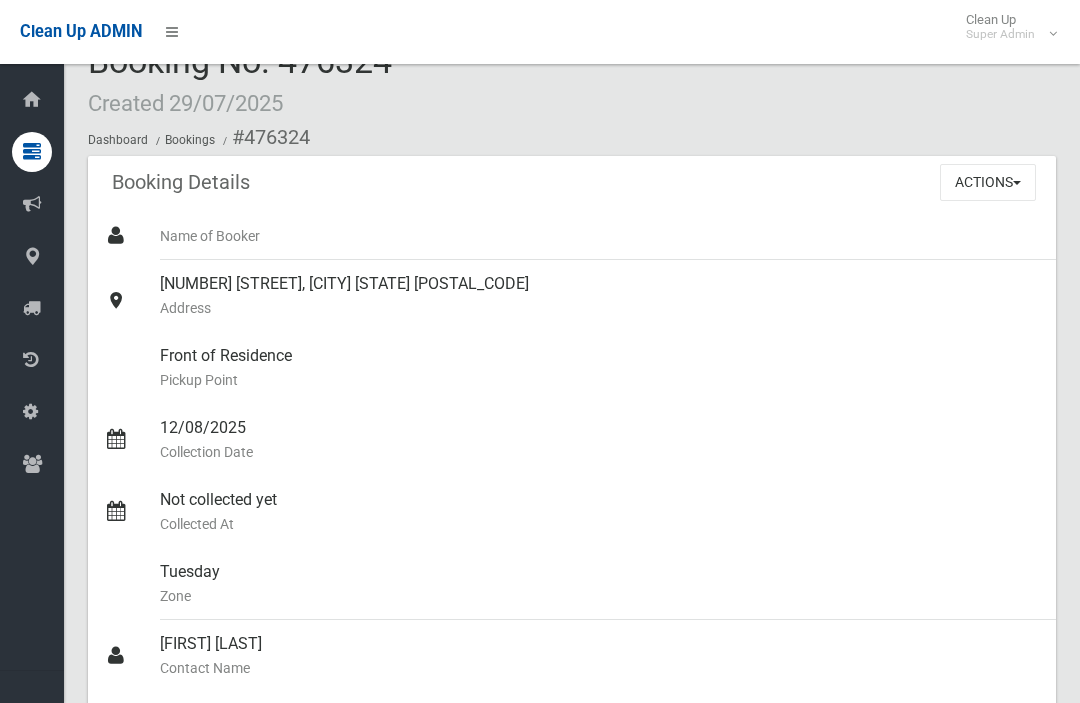 scroll, scrollTop: 0, scrollLeft: 0, axis: both 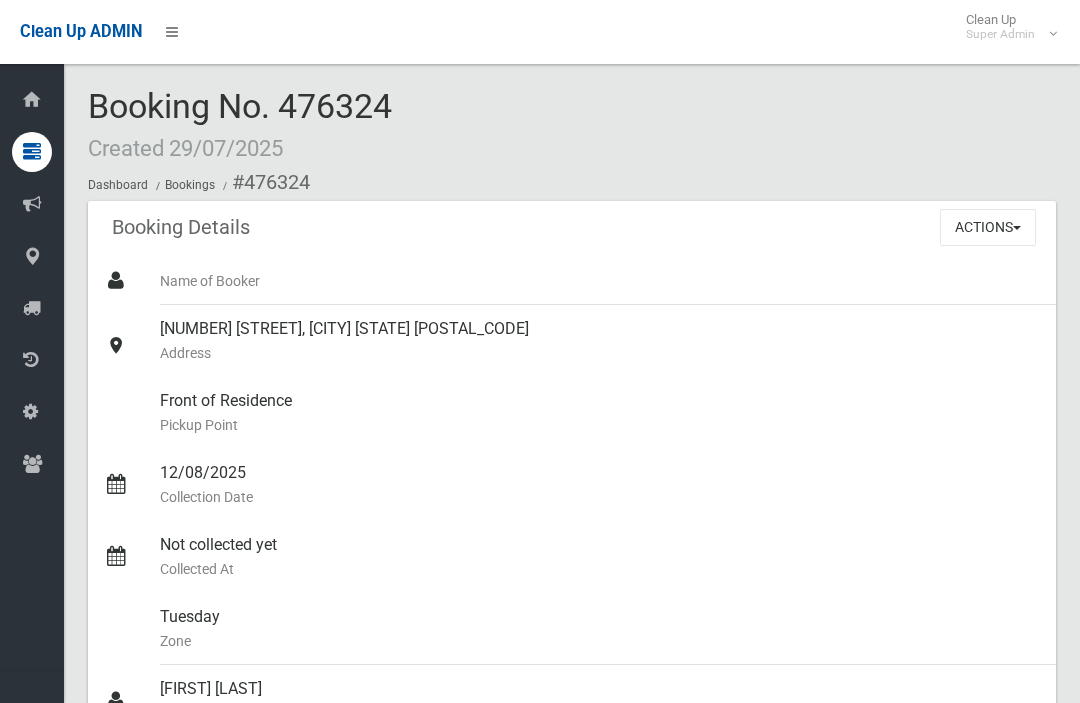 click on "Actions" at bounding box center (988, 227) 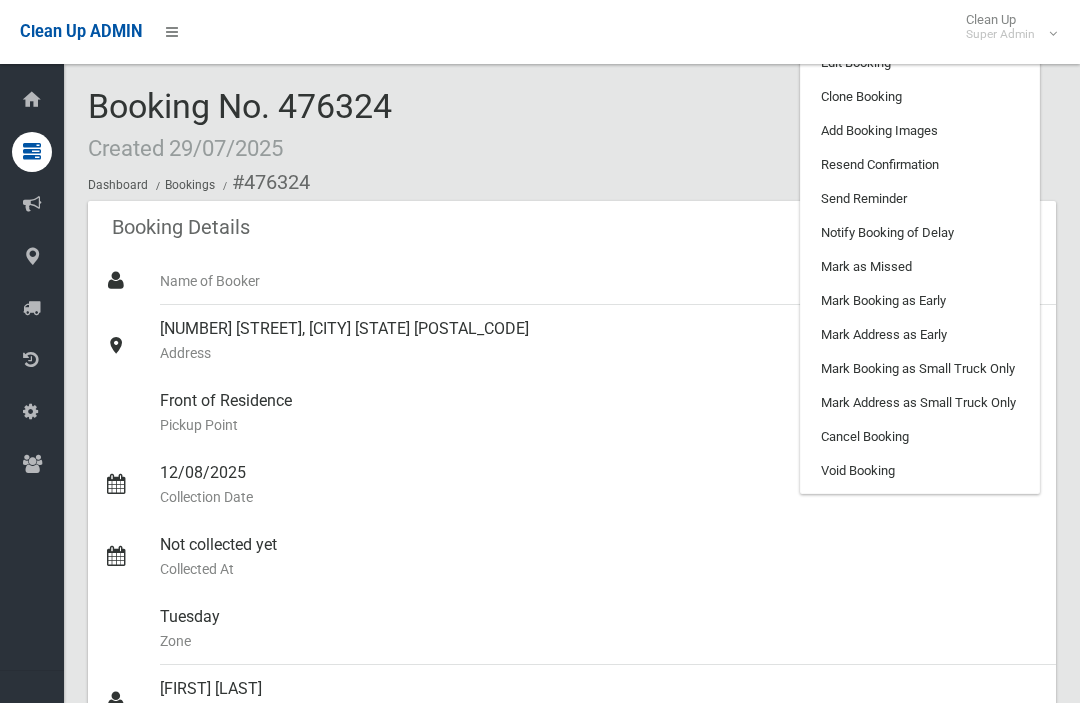 click on "Add Booking Images" at bounding box center (920, 131) 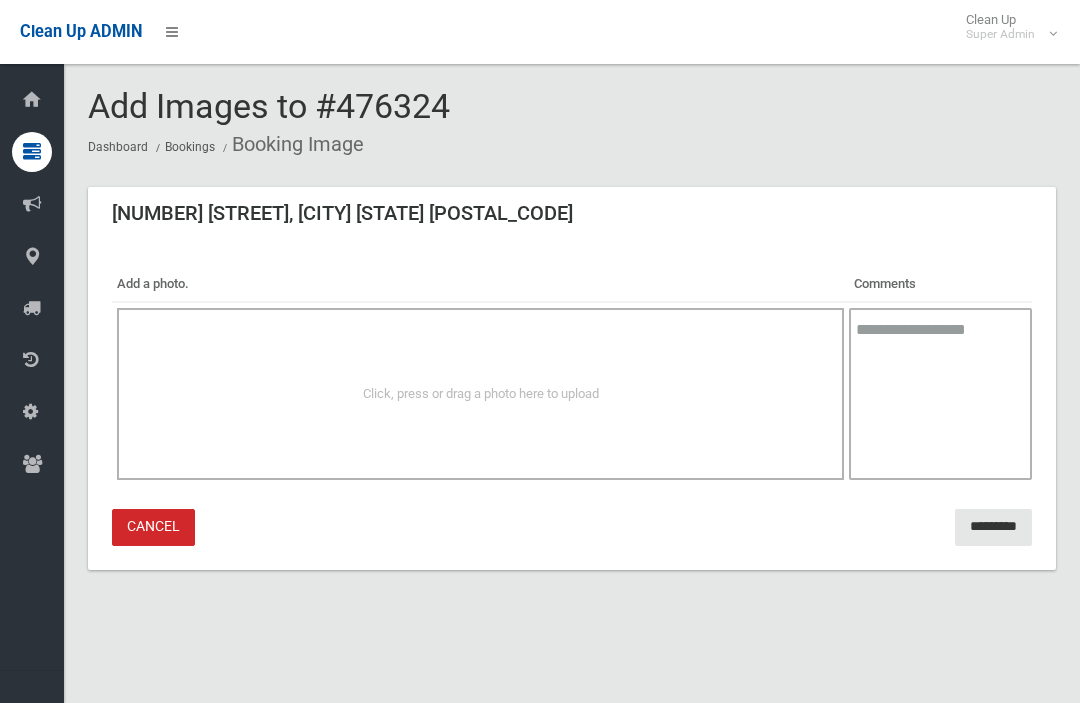 scroll, scrollTop: 0, scrollLeft: 0, axis: both 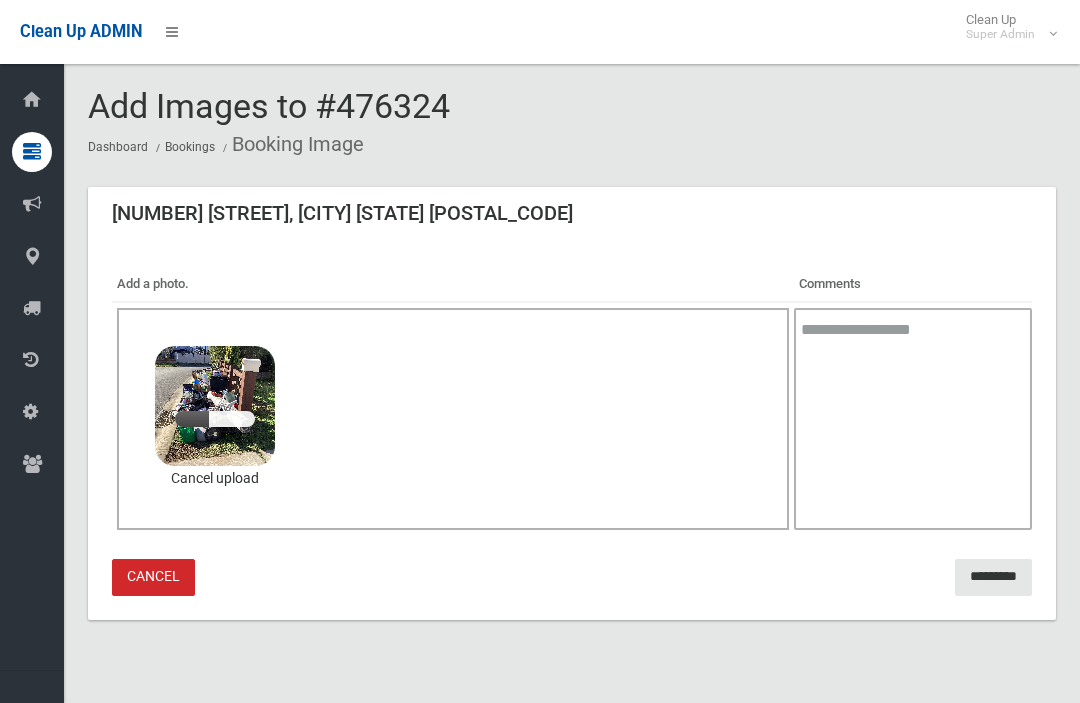 click at bounding box center (913, 419) 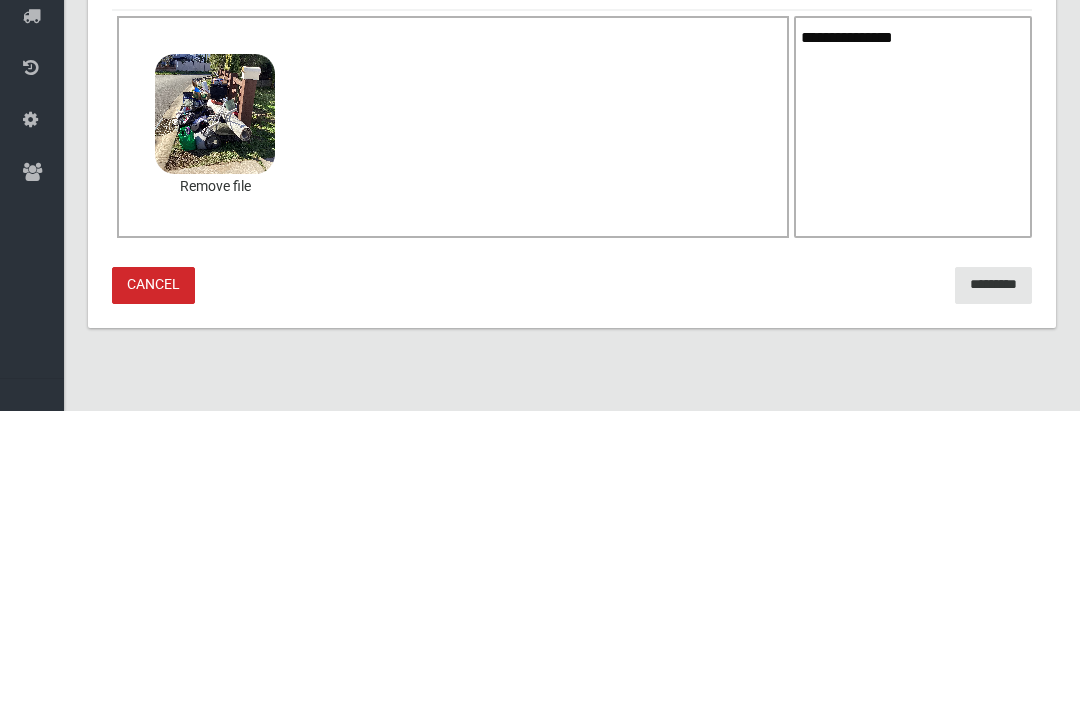 scroll, scrollTop: 24, scrollLeft: 0, axis: vertical 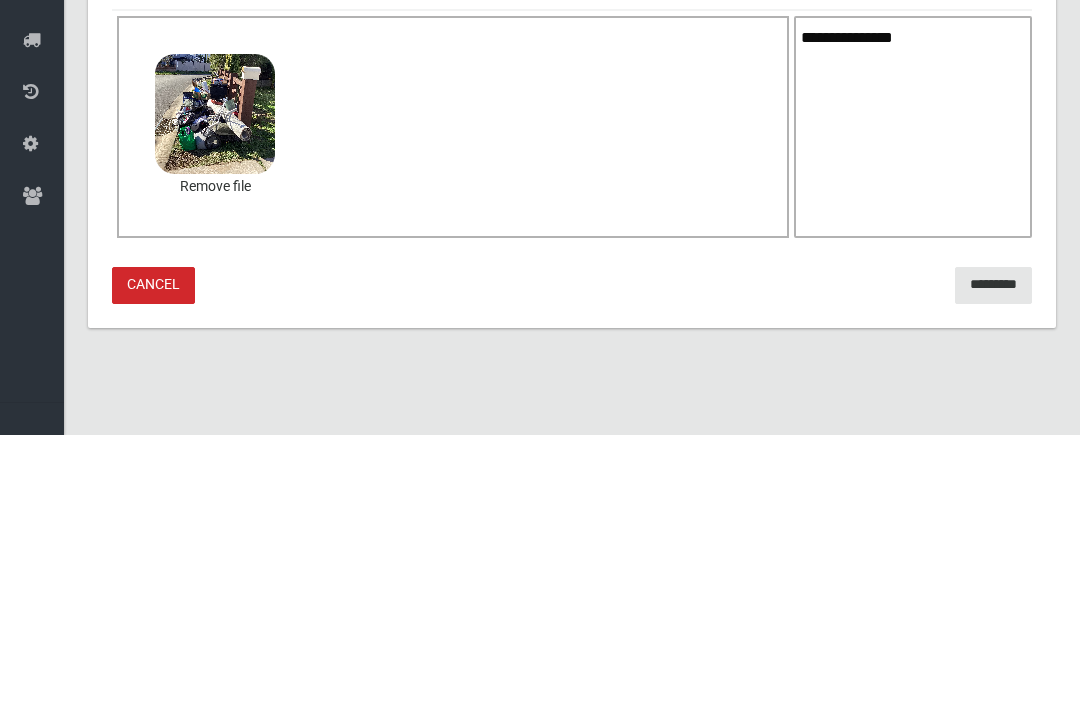 click on "**********" at bounding box center [913, 395] 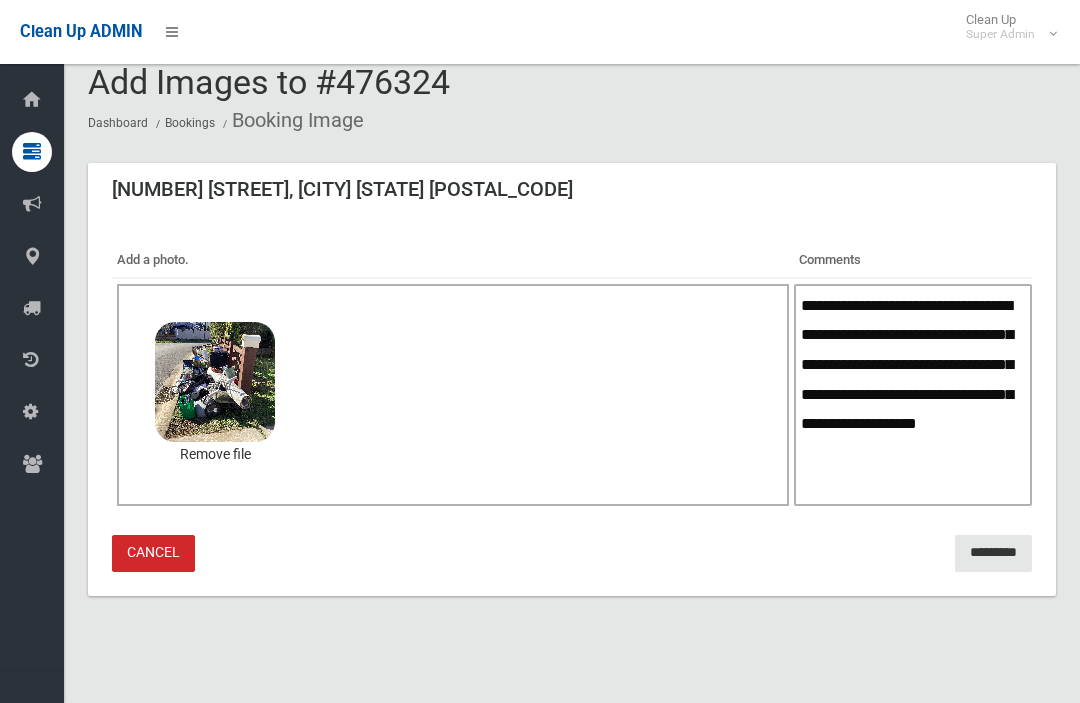 type on "**********" 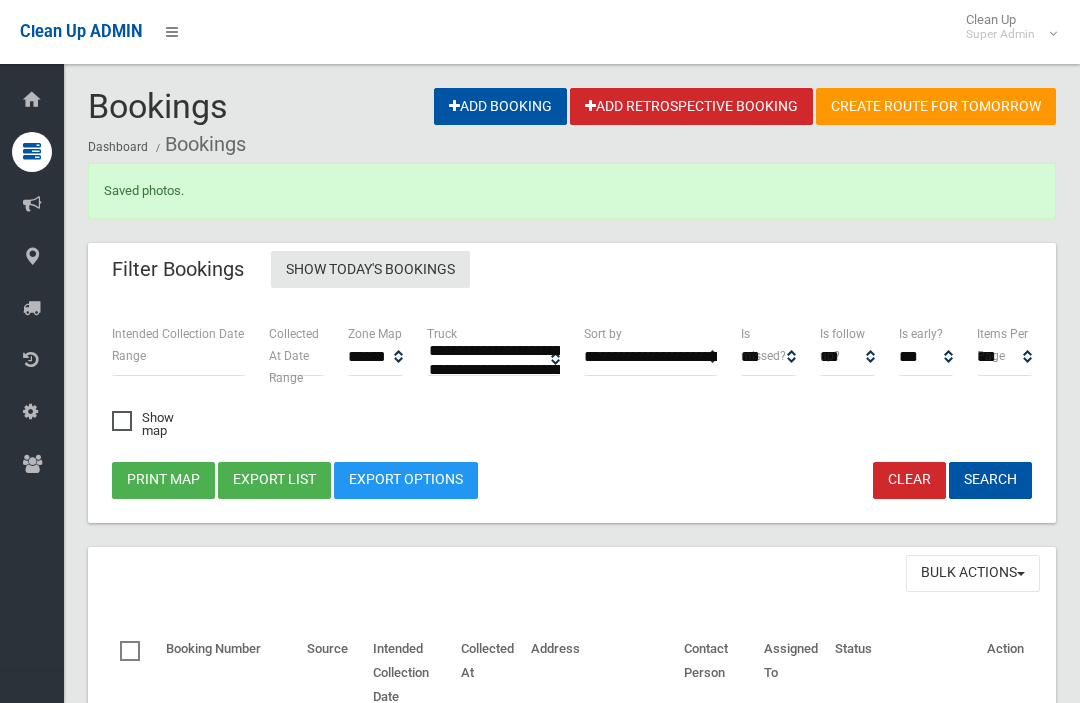 select 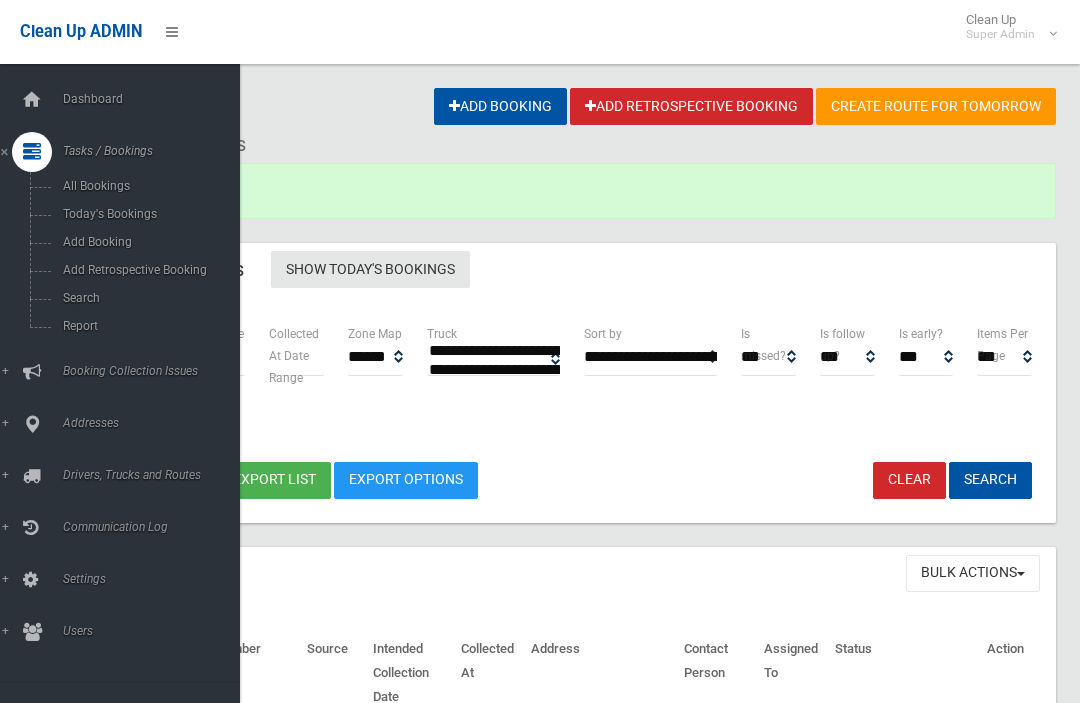 click on "Search" at bounding box center (140, 298) 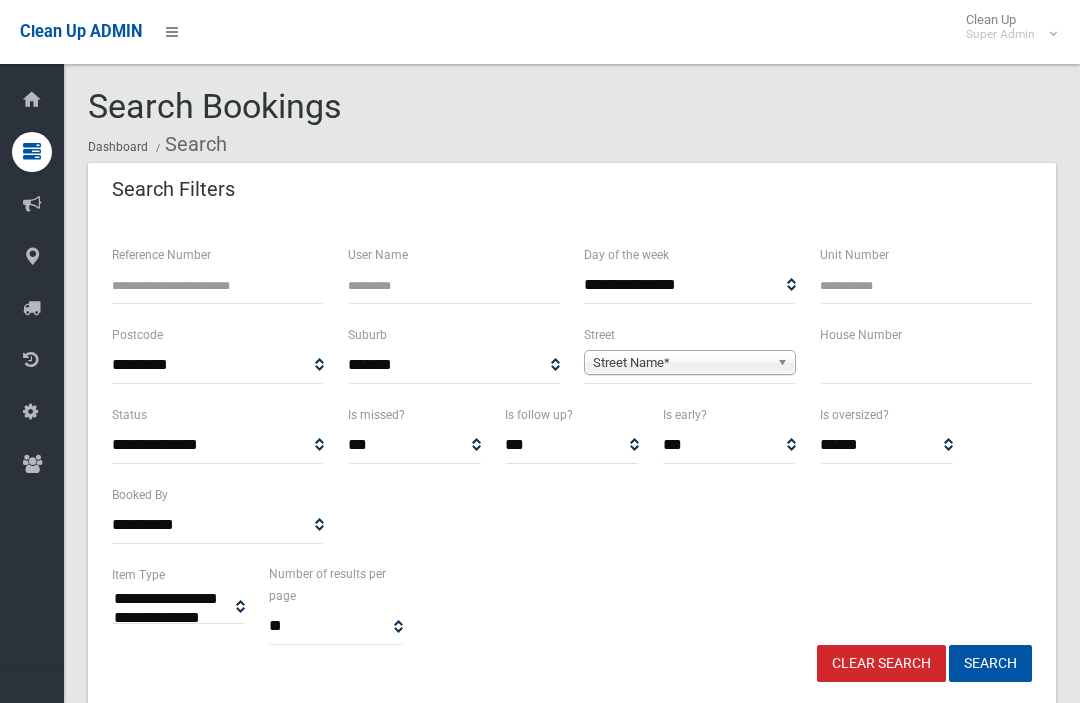 select 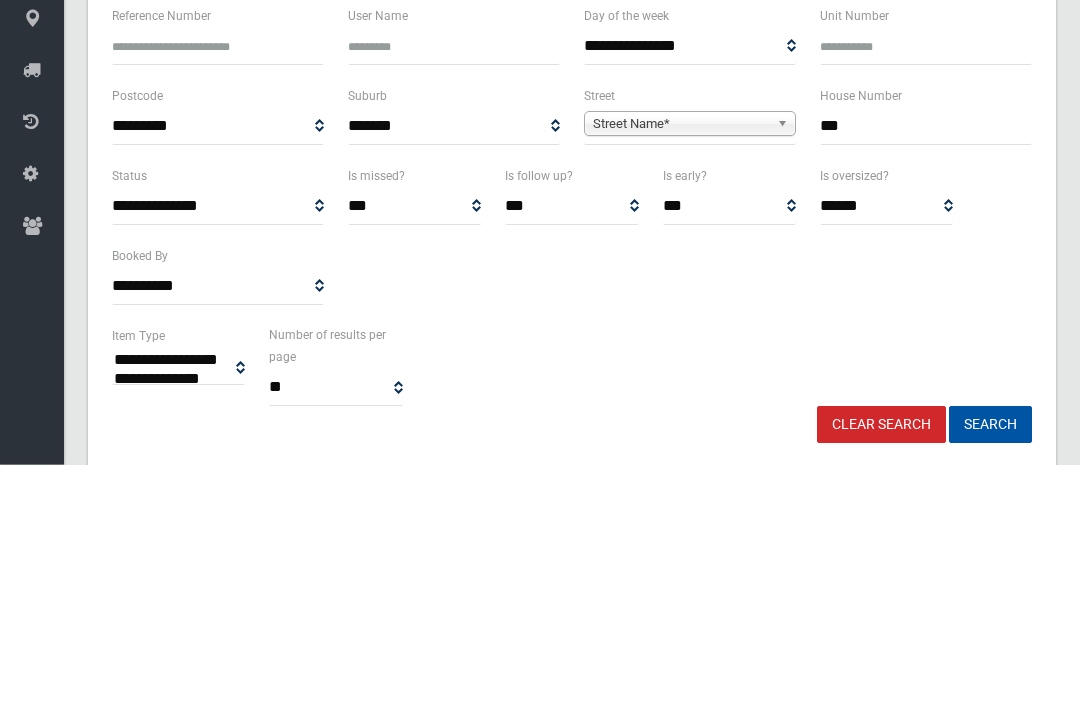 type on "***" 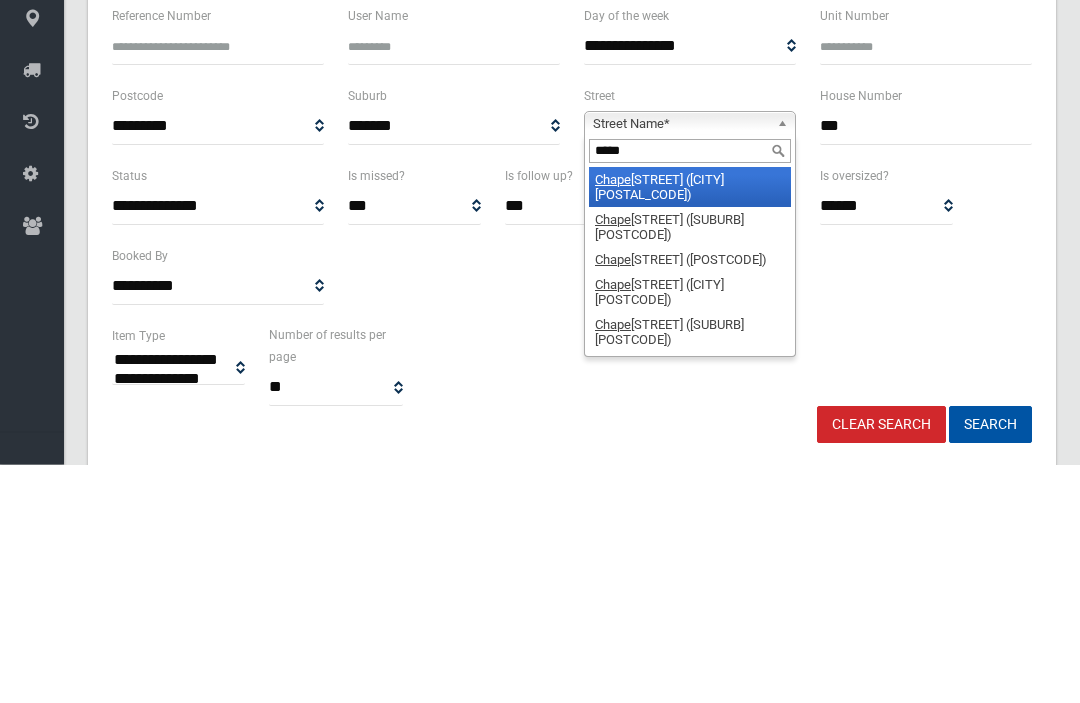type on "******" 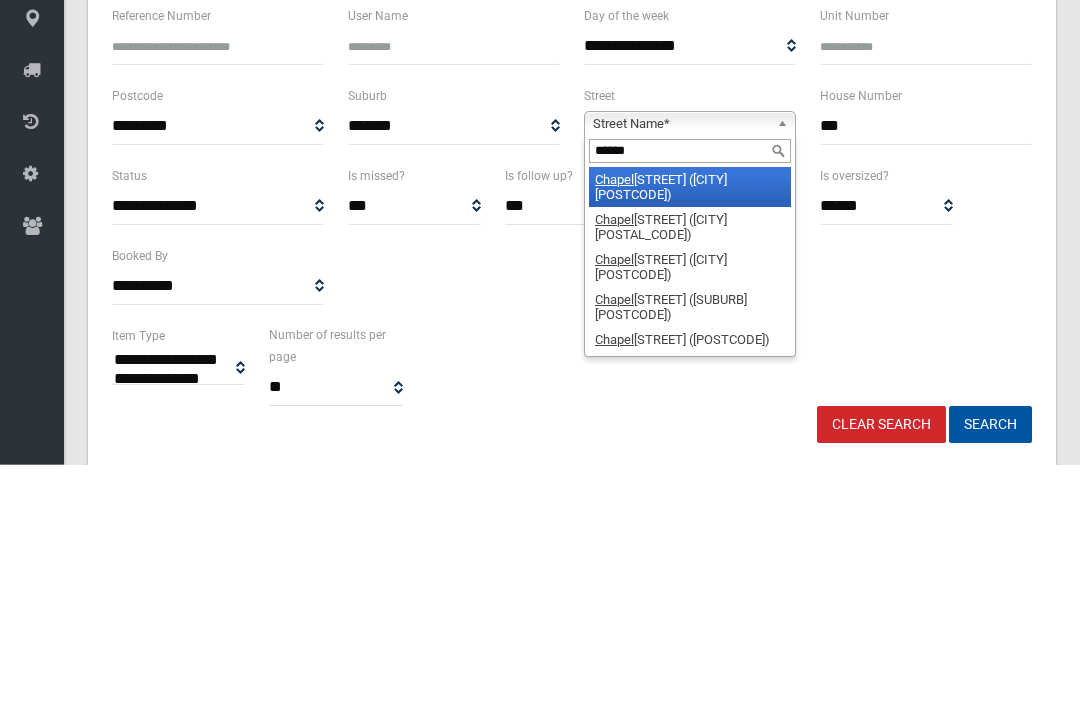 type 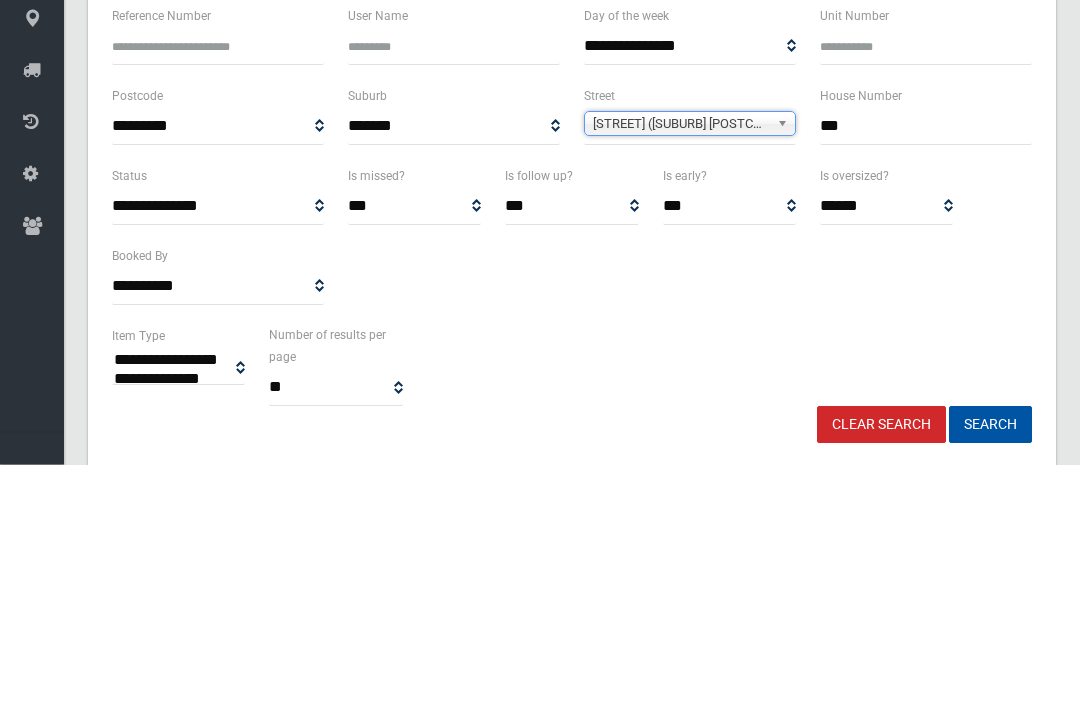 scroll, scrollTop: 239, scrollLeft: 0, axis: vertical 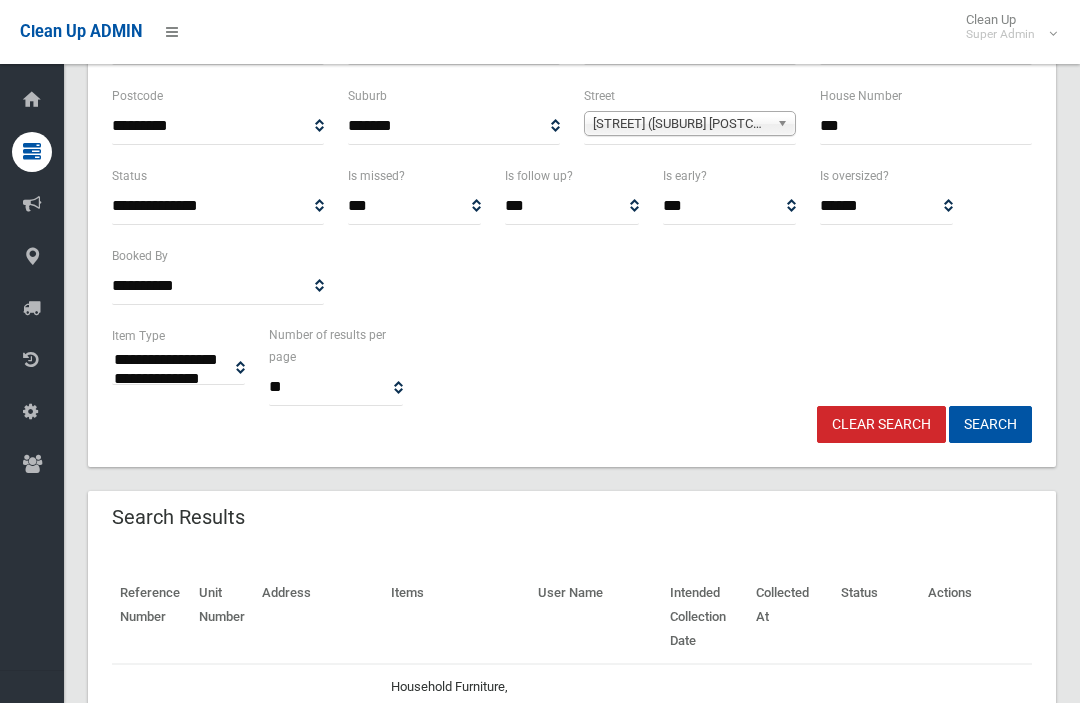 click on "Search" at bounding box center (990, 424) 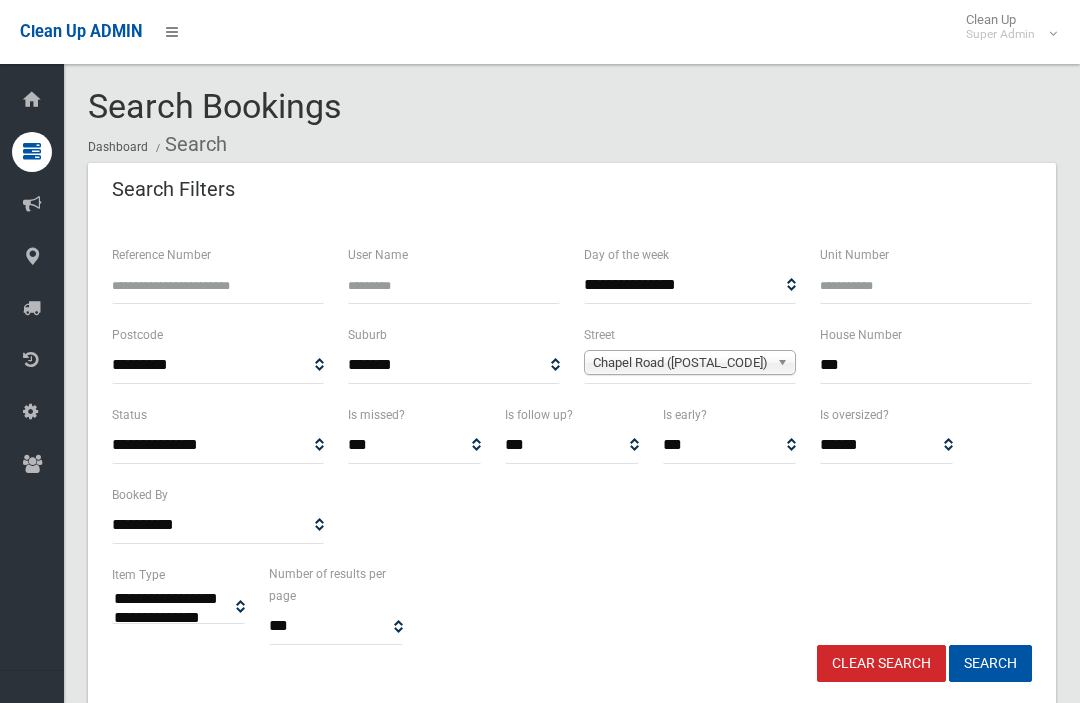 select 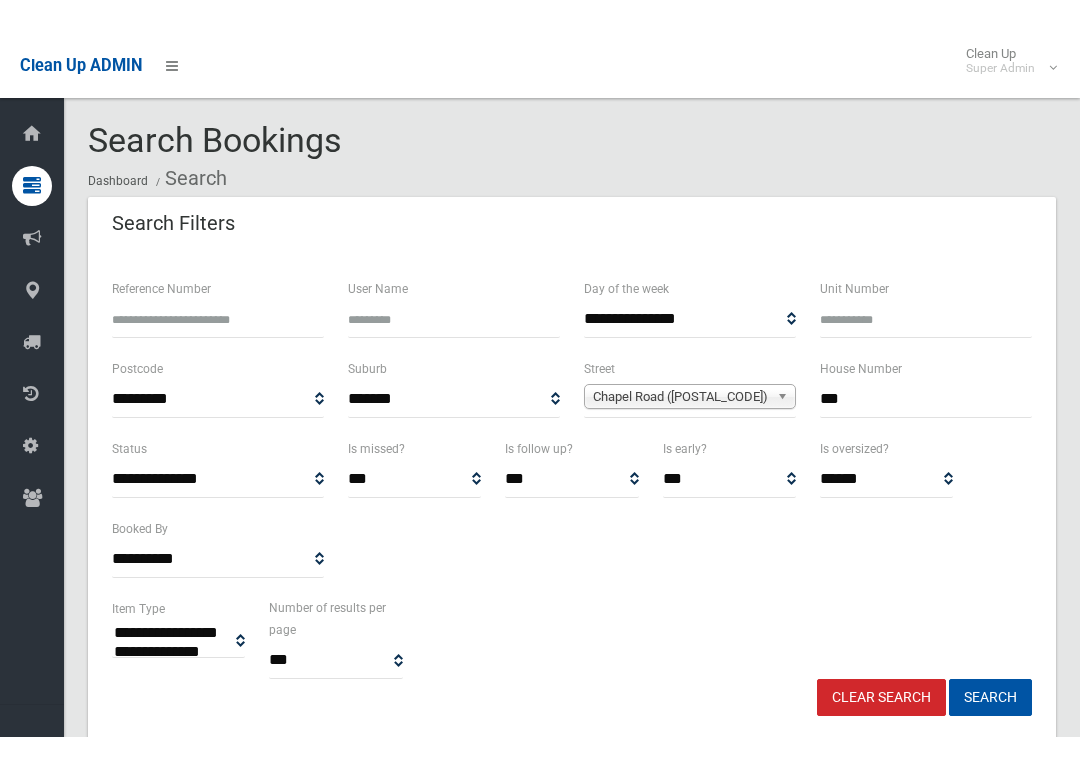 scroll, scrollTop: 134, scrollLeft: 0, axis: vertical 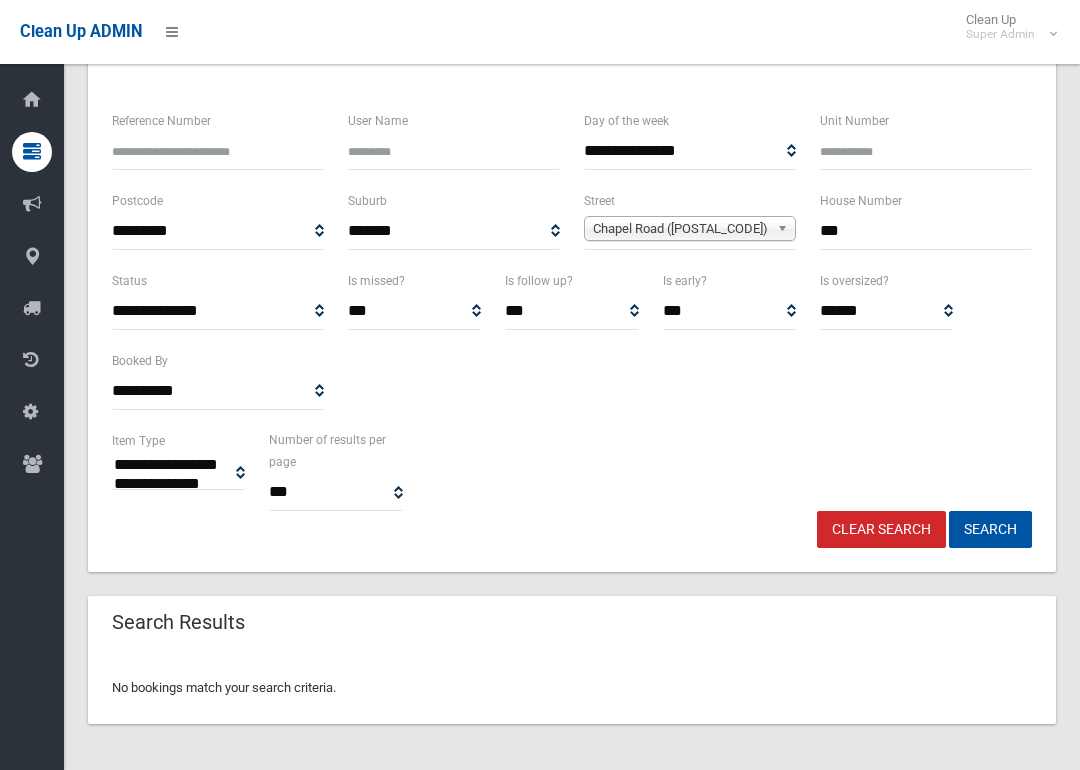 click on "***" at bounding box center (926, 231) 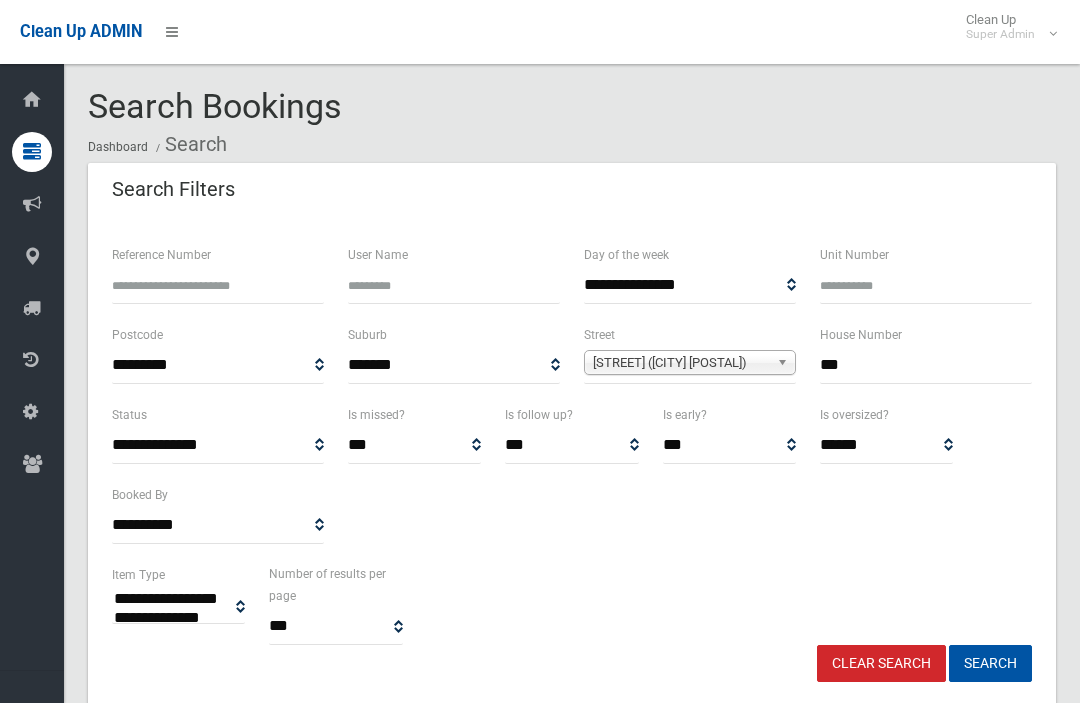 select 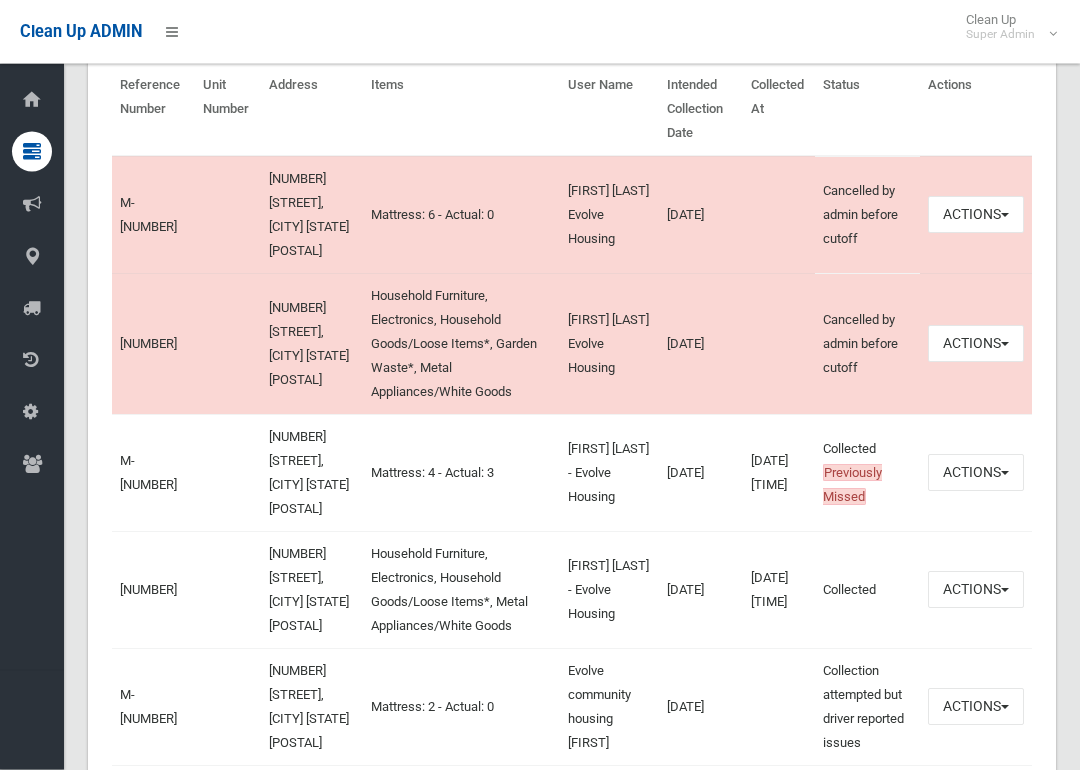 scroll, scrollTop: 752, scrollLeft: 0, axis: vertical 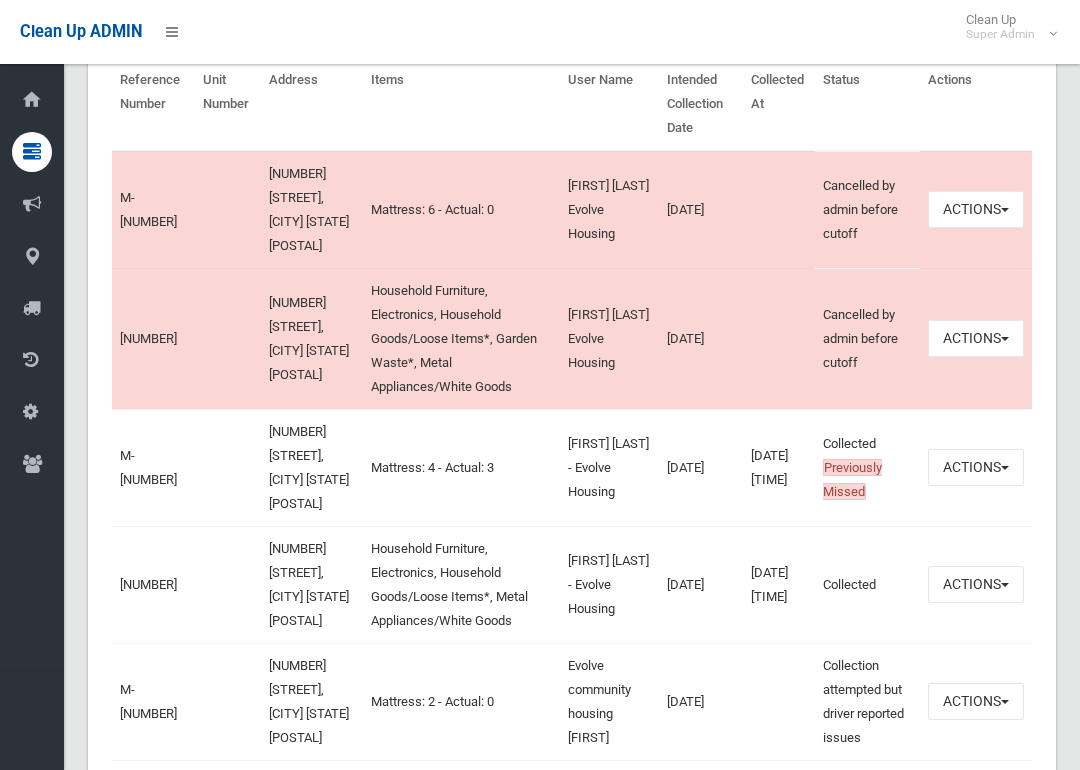 click on "374154" at bounding box center [148, 584] 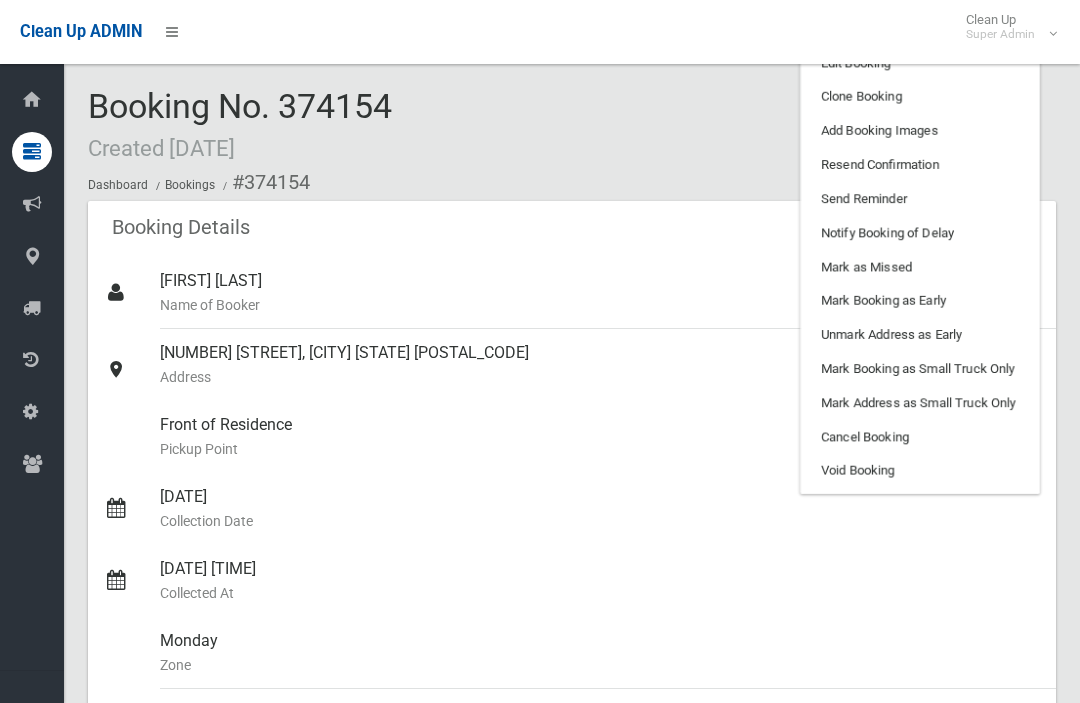 scroll, scrollTop: 0, scrollLeft: 0, axis: both 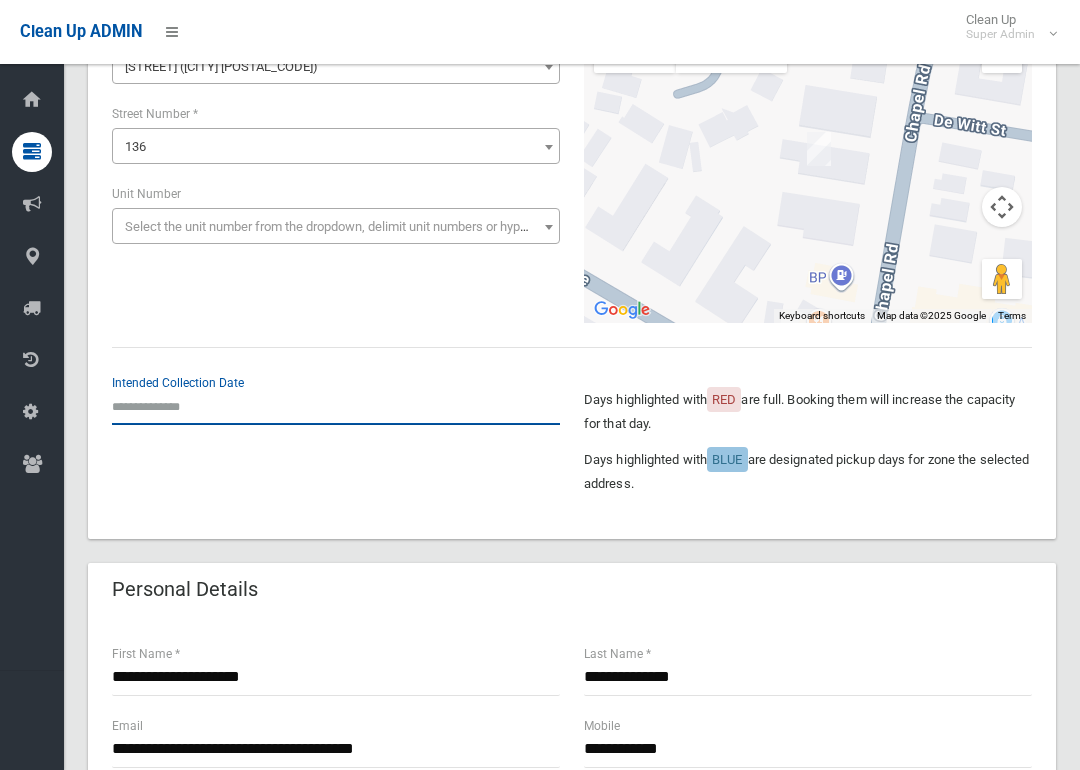 click at bounding box center (336, 406) 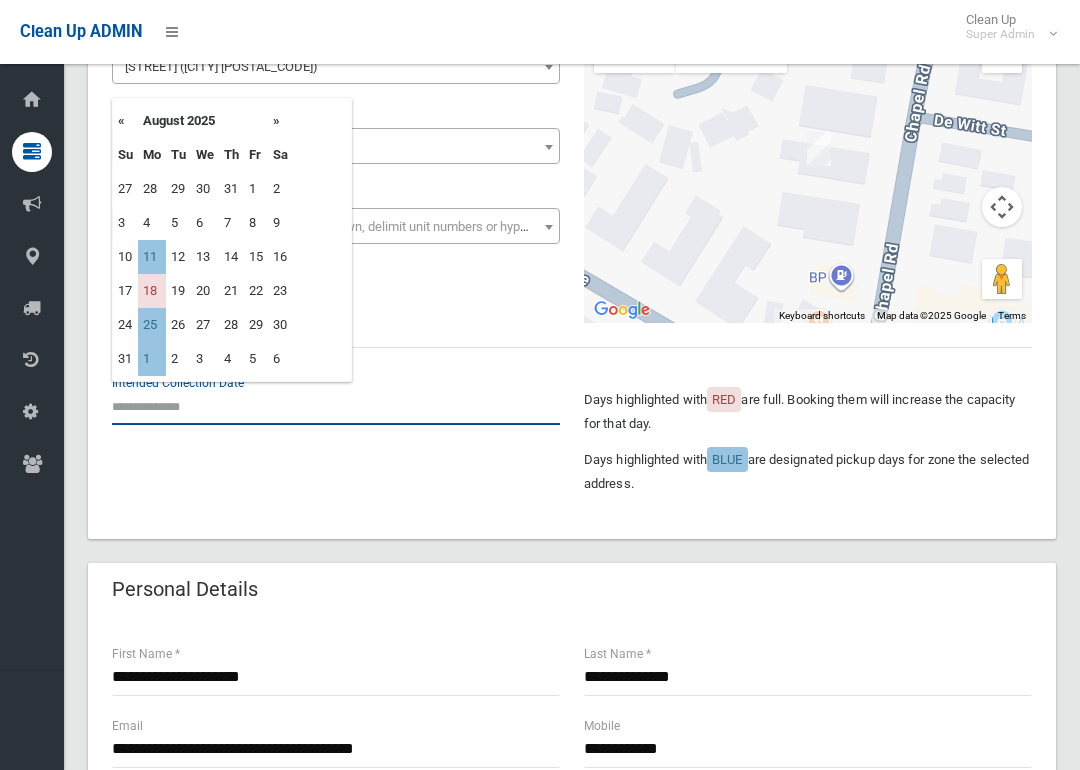 scroll, scrollTop: 219, scrollLeft: 0, axis: vertical 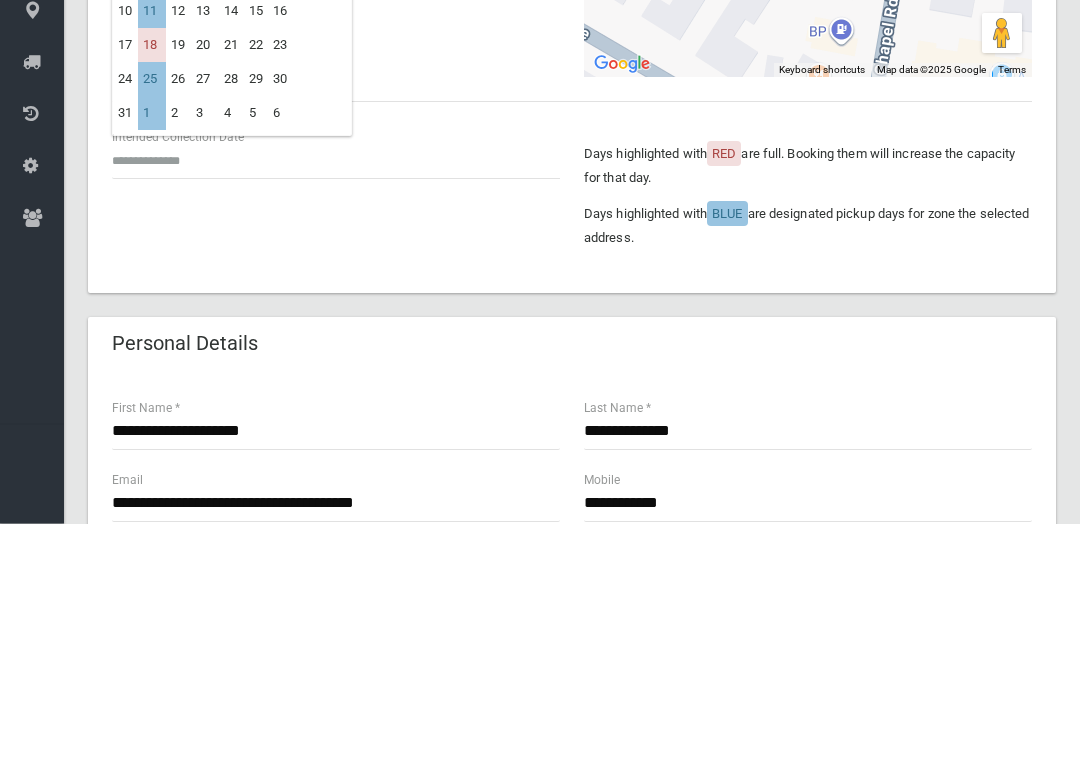 click on "11" at bounding box center (152, 258) 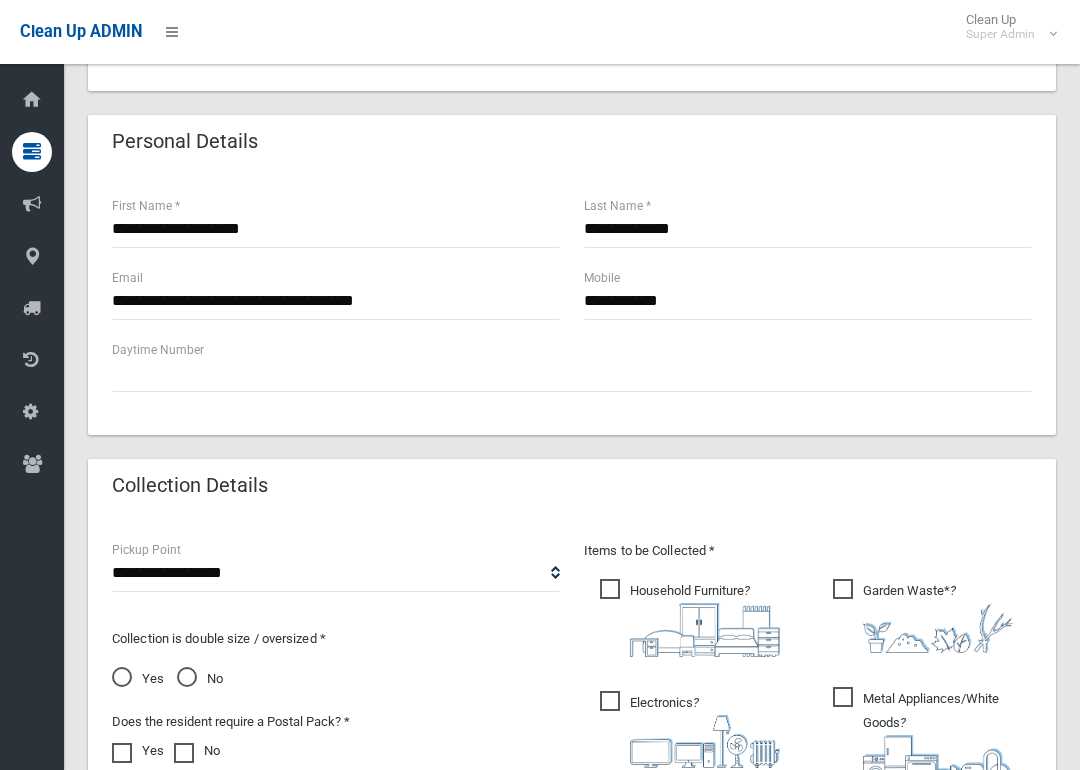 scroll, scrollTop: 674, scrollLeft: 0, axis: vertical 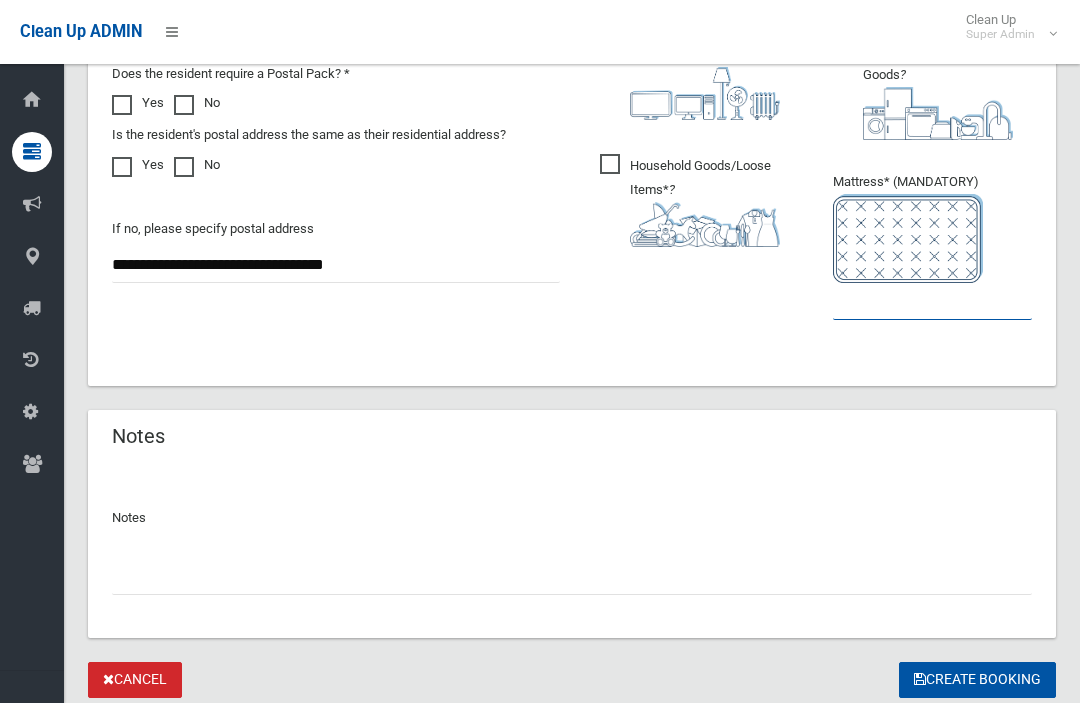 click at bounding box center [932, 301] 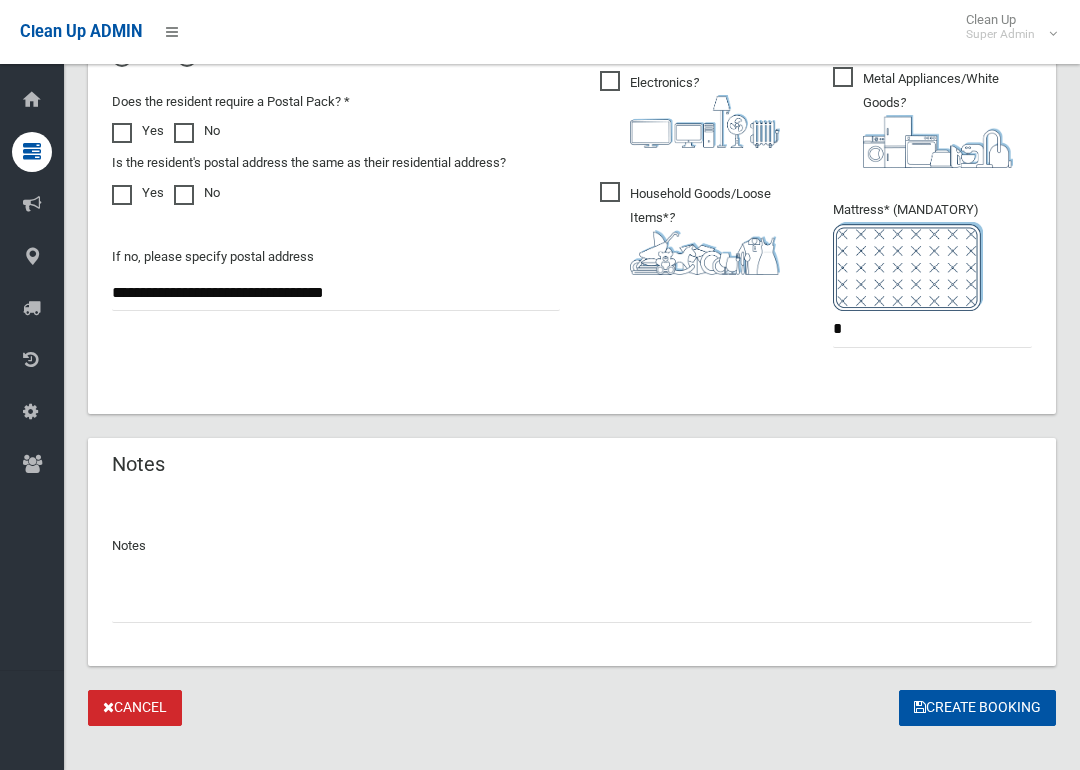 scroll, scrollTop: 1313, scrollLeft: 0, axis: vertical 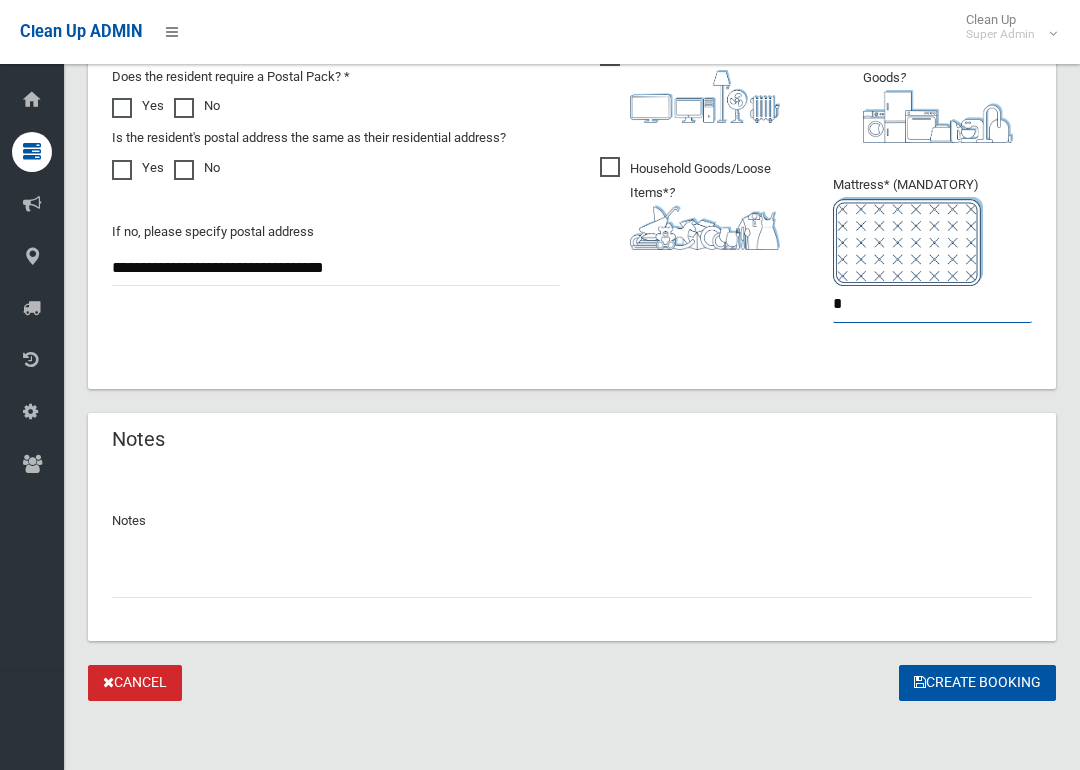 type on "*" 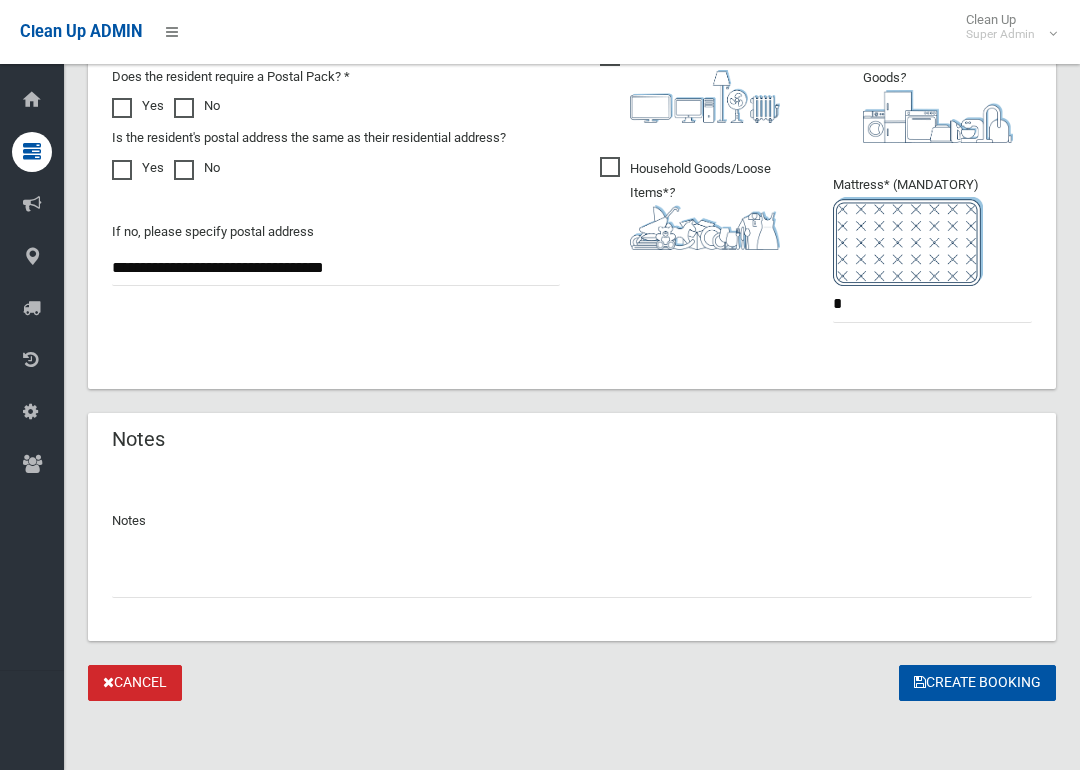 click on "Create Booking" at bounding box center [977, 683] 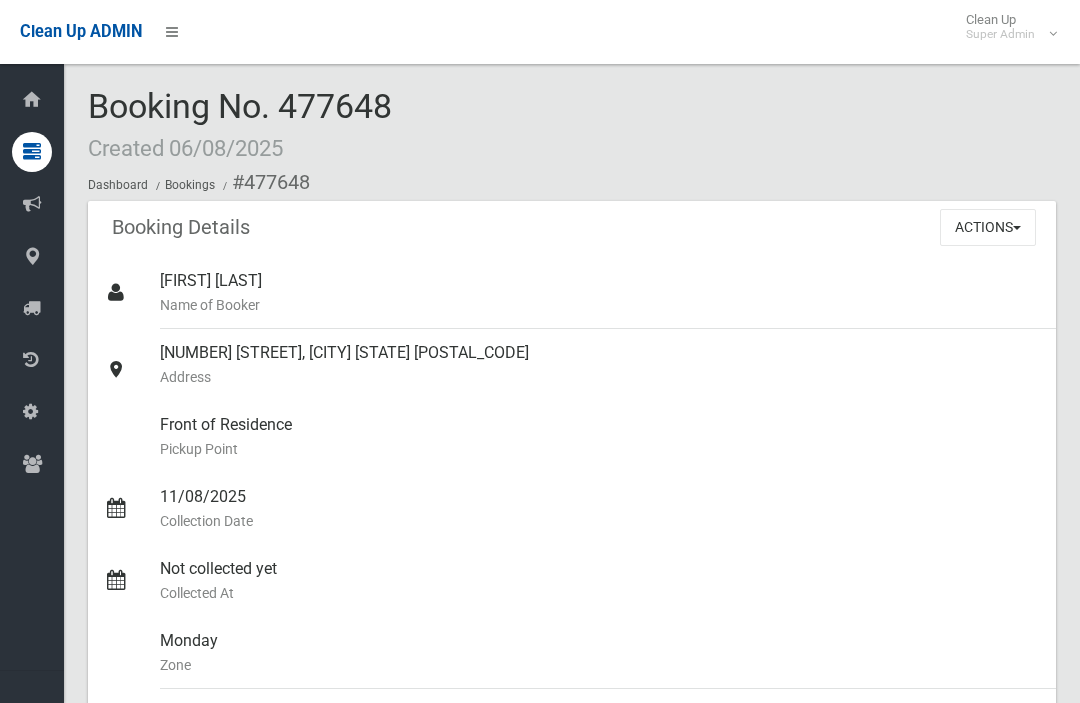 scroll, scrollTop: 0, scrollLeft: 0, axis: both 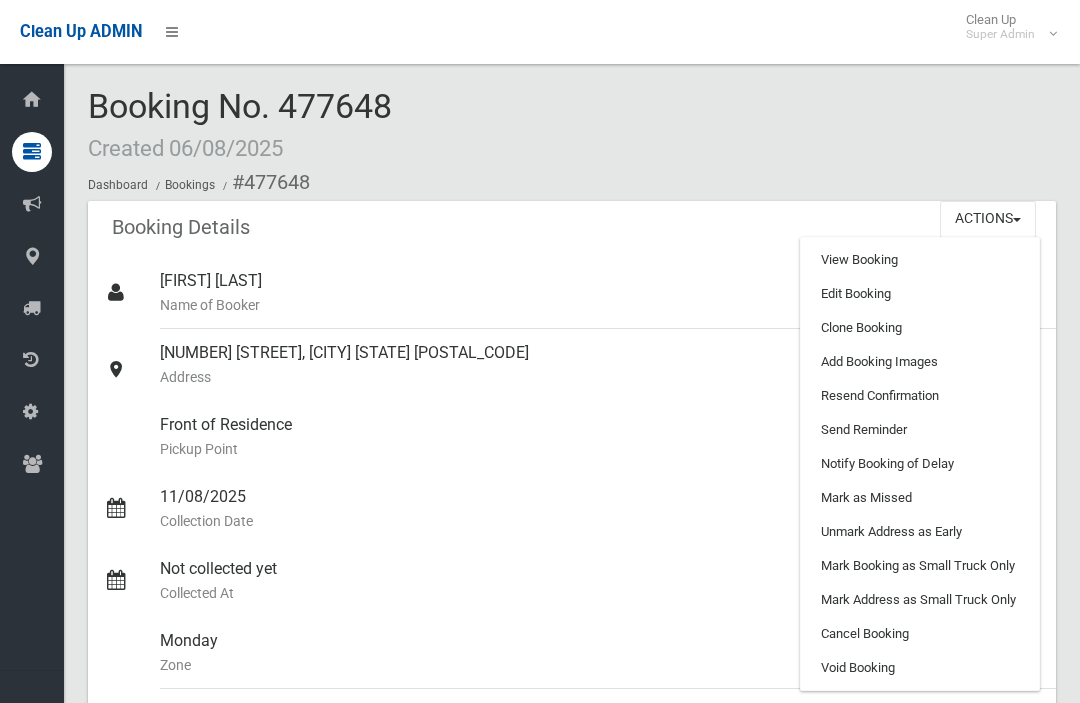 click on "Add Booking Images" at bounding box center [920, 362] 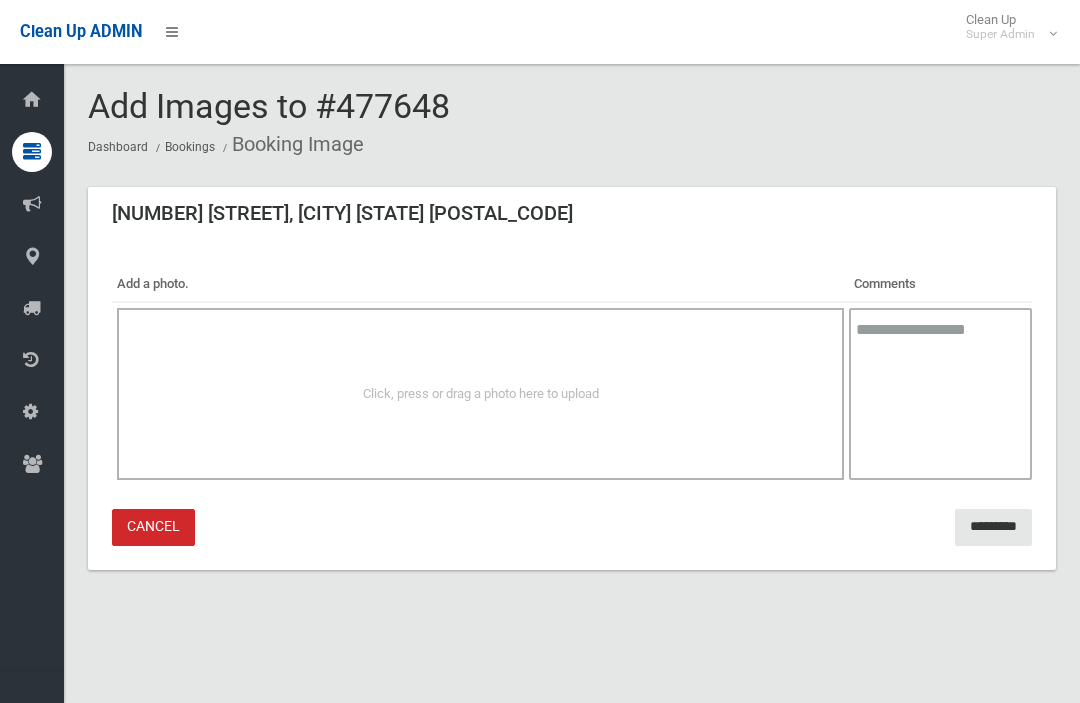 scroll, scrollTop: 0, scrollLeft: 0, axis: both 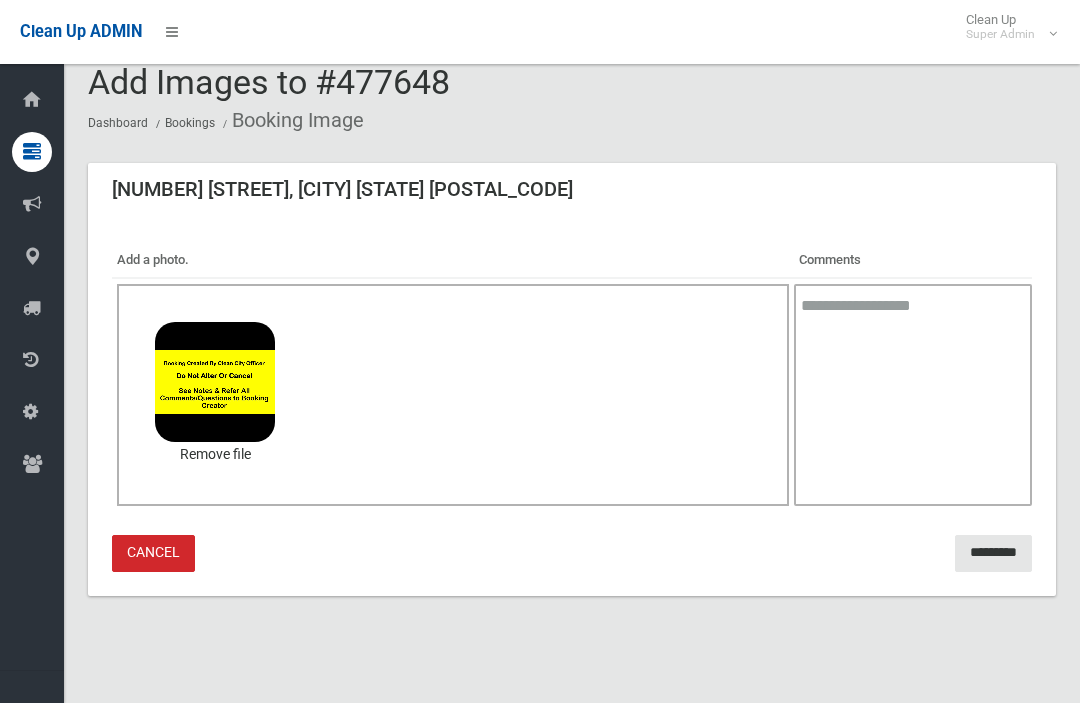 click on "*********" at bounding box center [993, 553] 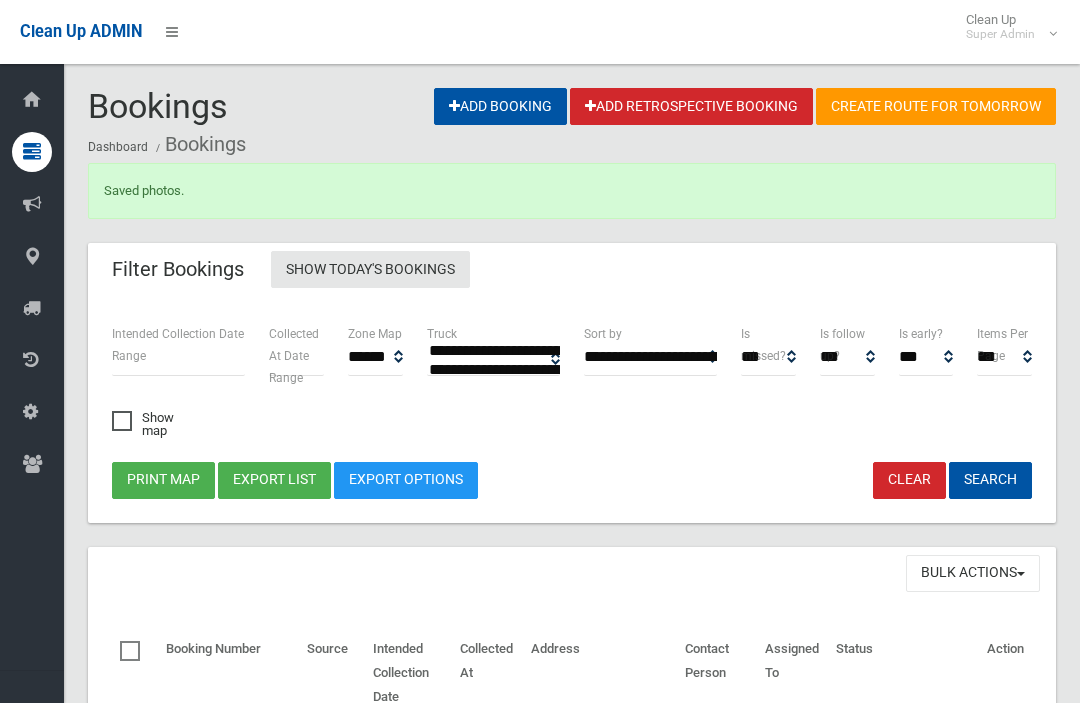 select 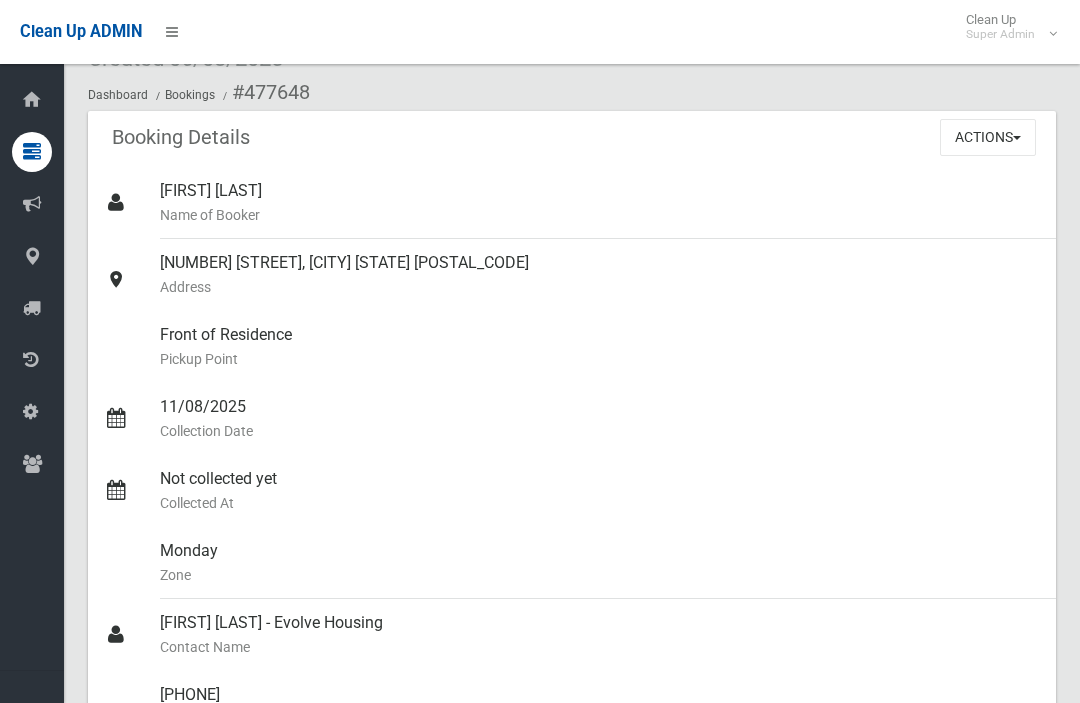 scroll, scrollTop: 89, scrollLeft: 0, axis: vertical 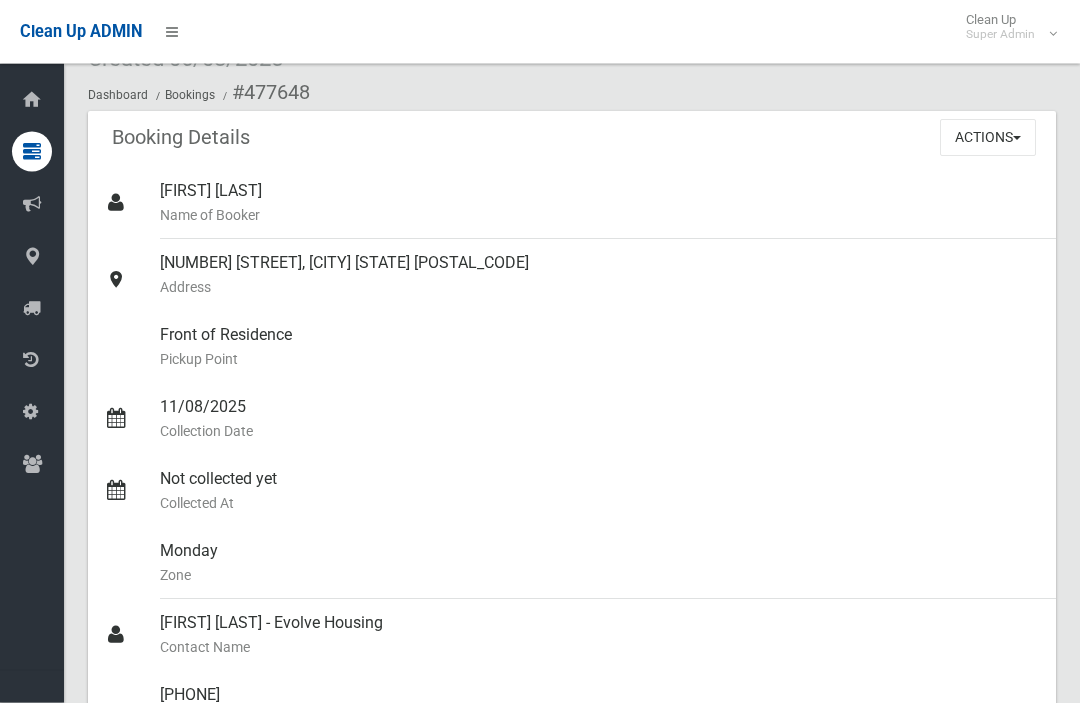 click on "[FIRST] [LAST]
Name of Booker" at bounding box center (600, 204) 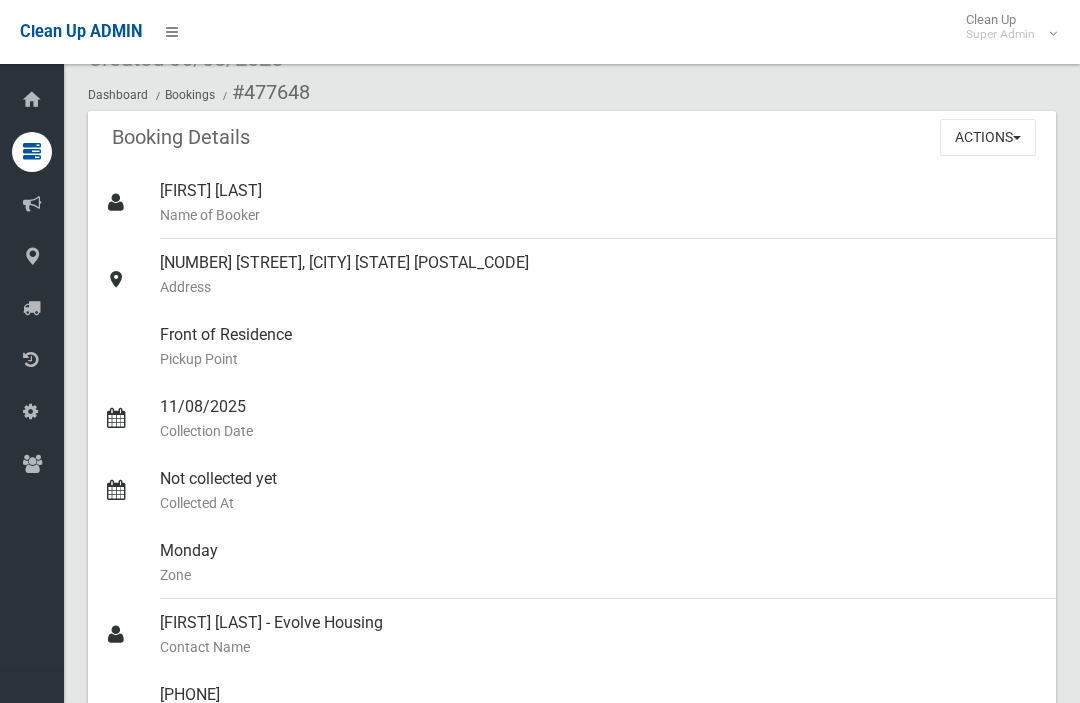 click on "Actions" at bounding box center [988, 137] 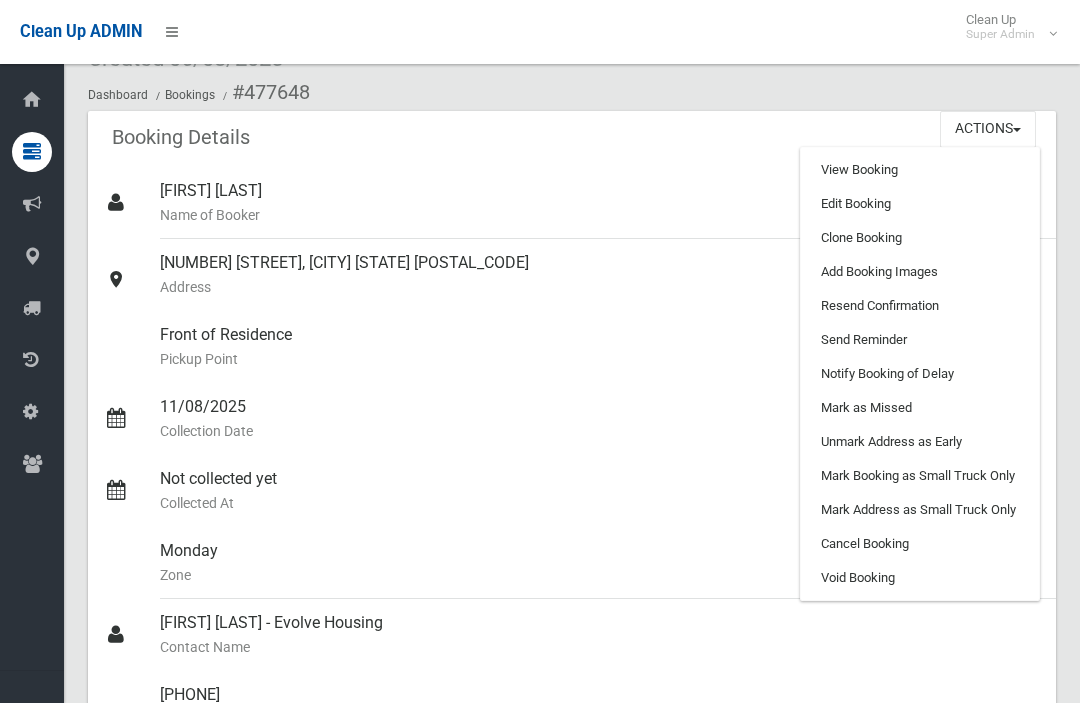 click on "Edit Booking" at bounding box center (920, 204) 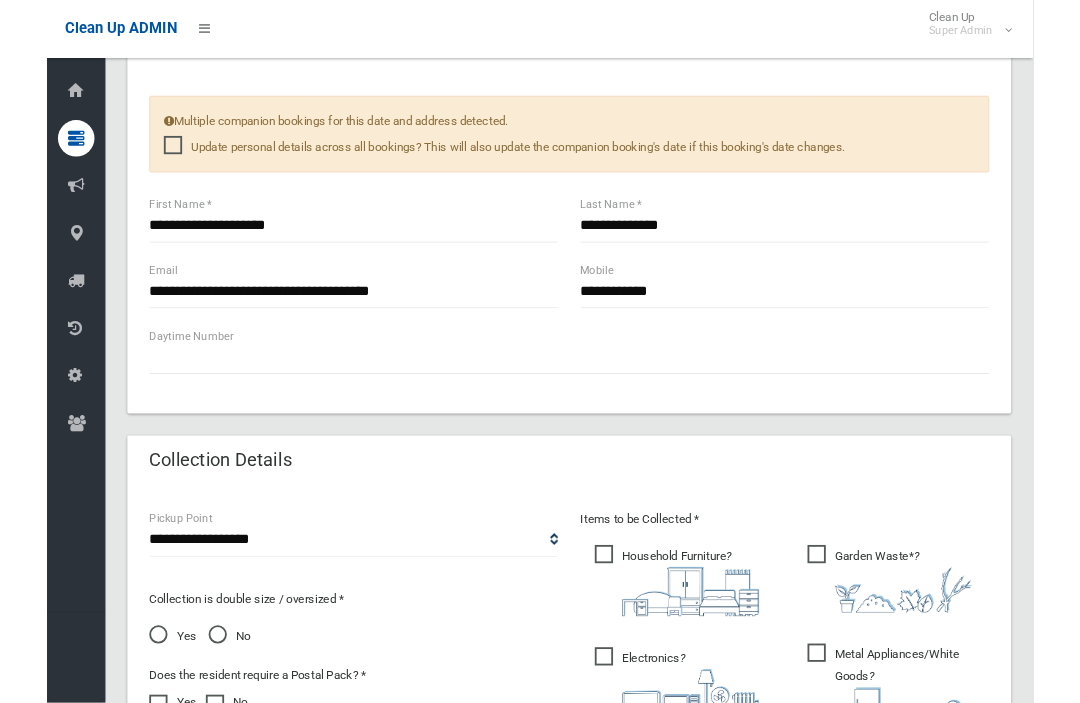 scroll, scrollTop: 957, scrollLeft: 0, axis: vertical 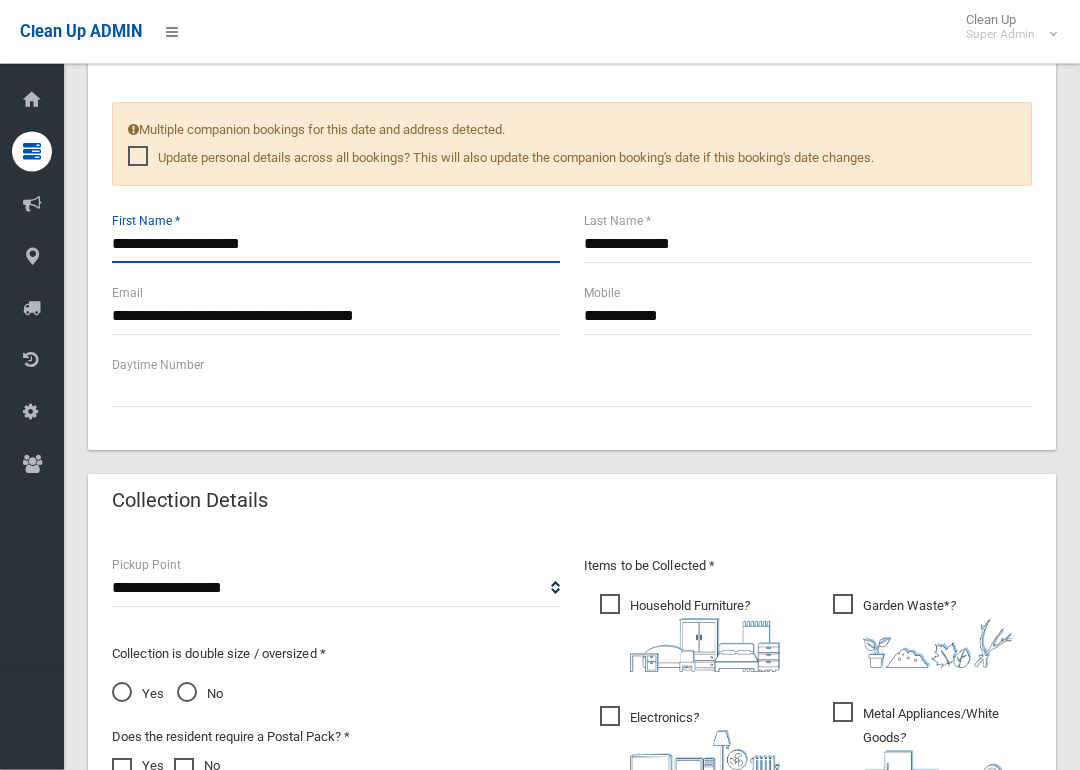 click on "**********" at bounding box center [336, 245] 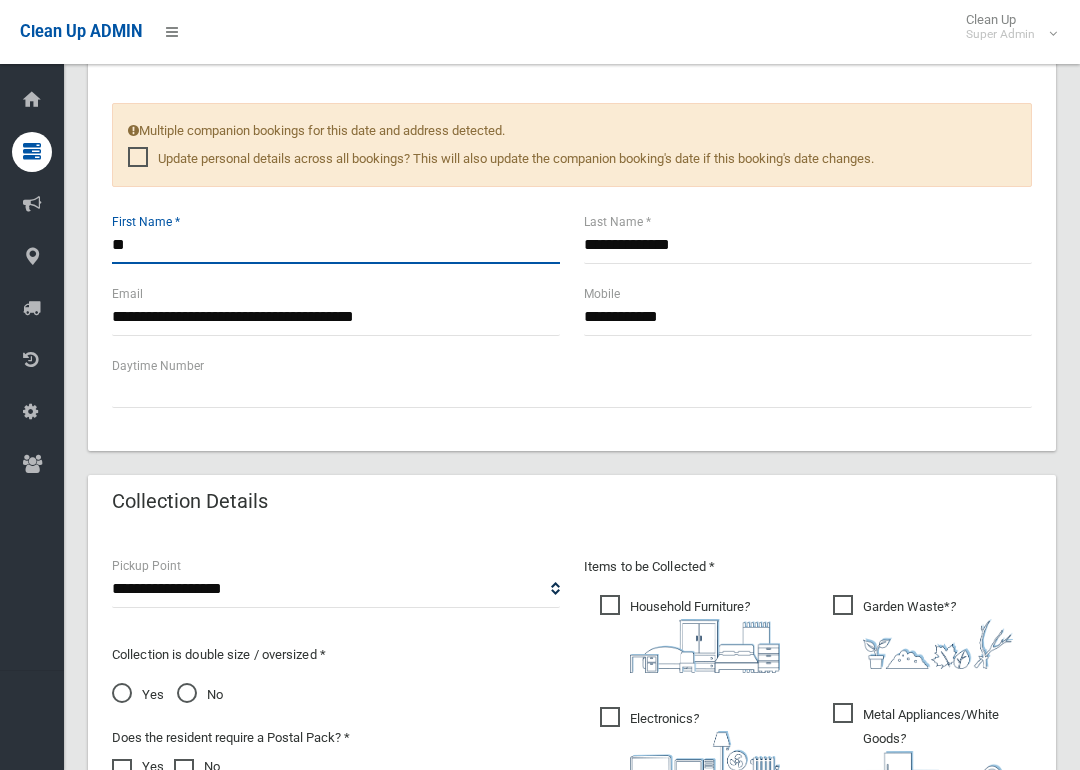 type on "*" 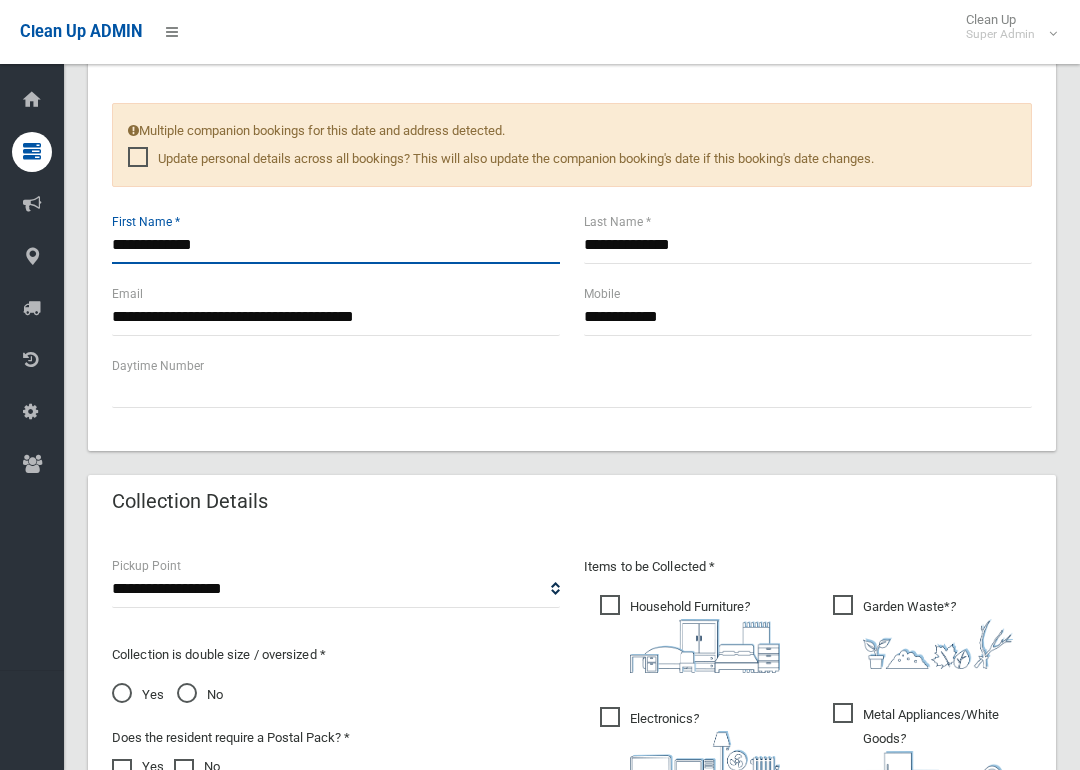 type on "**********" 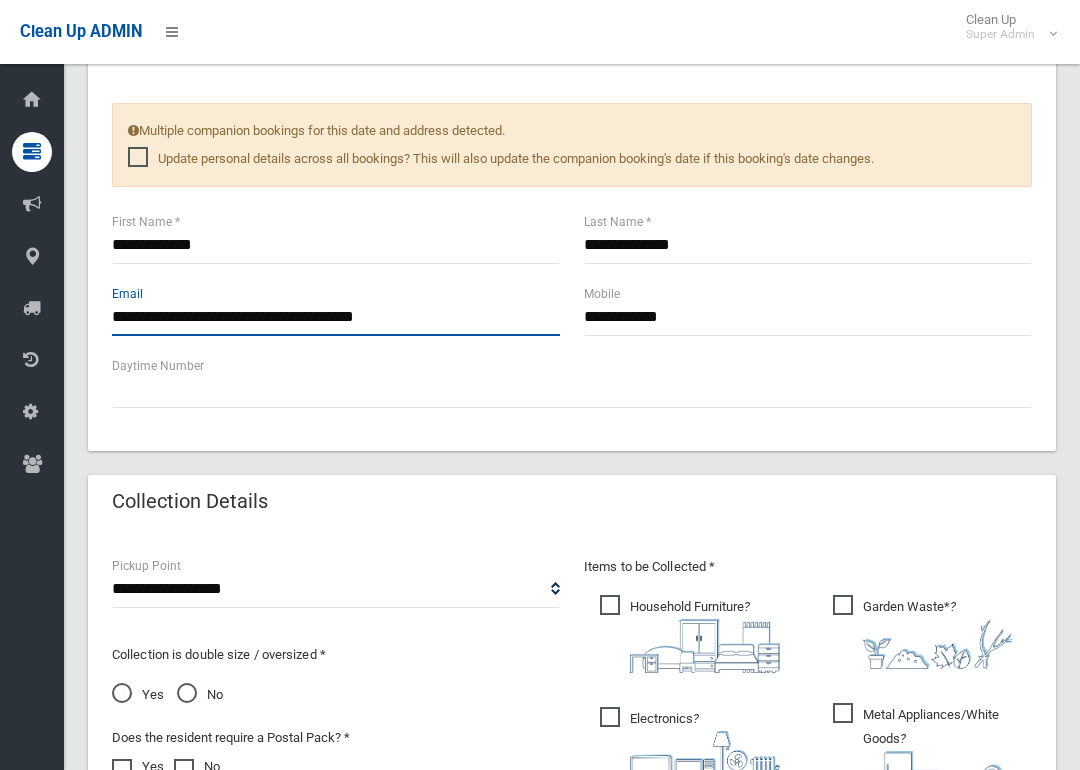 click on "**********" at bounding box center (336, 317) 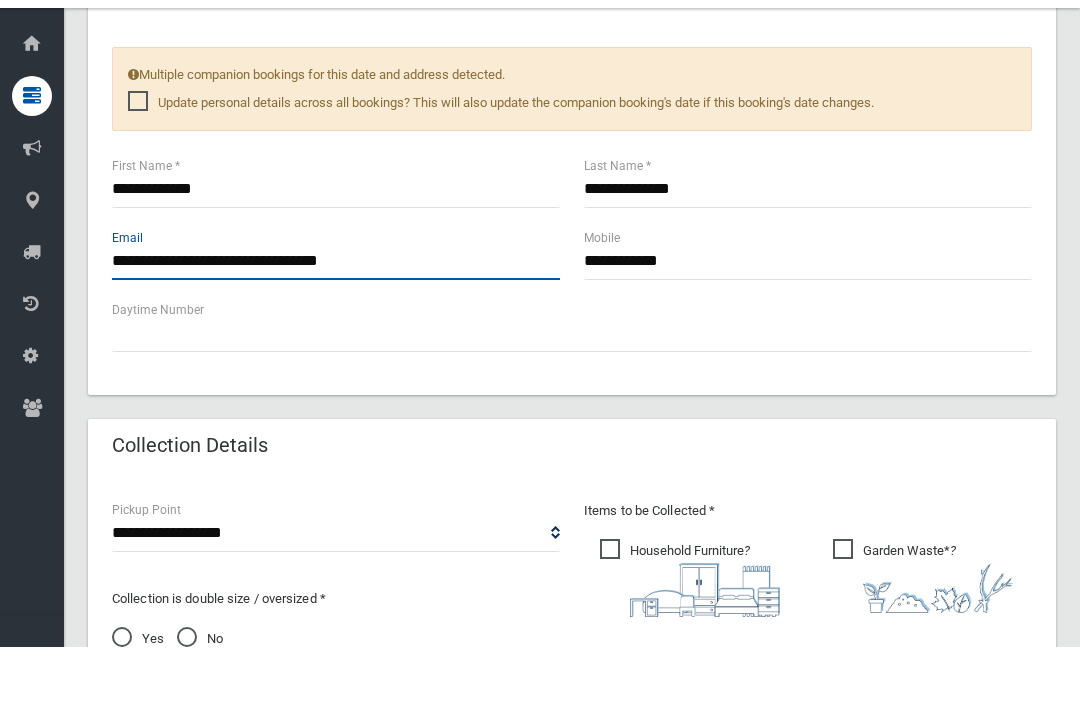 type on "**********" 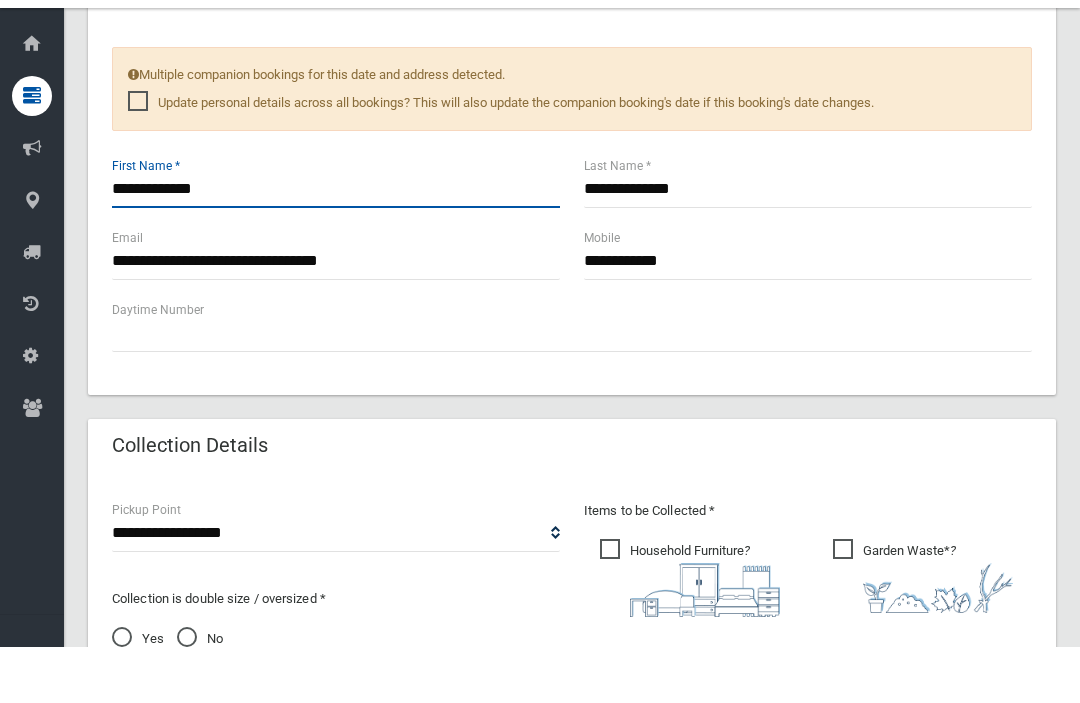 click on "**********" at bounding box center (336, 245) 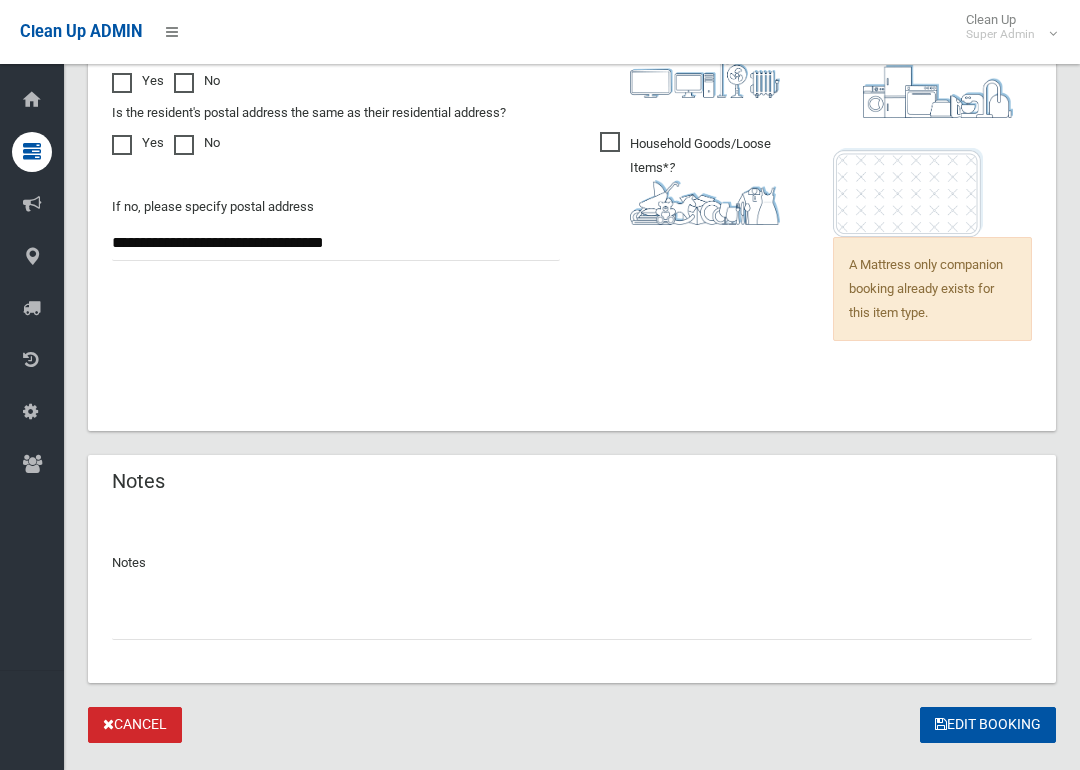 scroll, scrollTop: 1684, scrollLeft: 0, axis: vertical 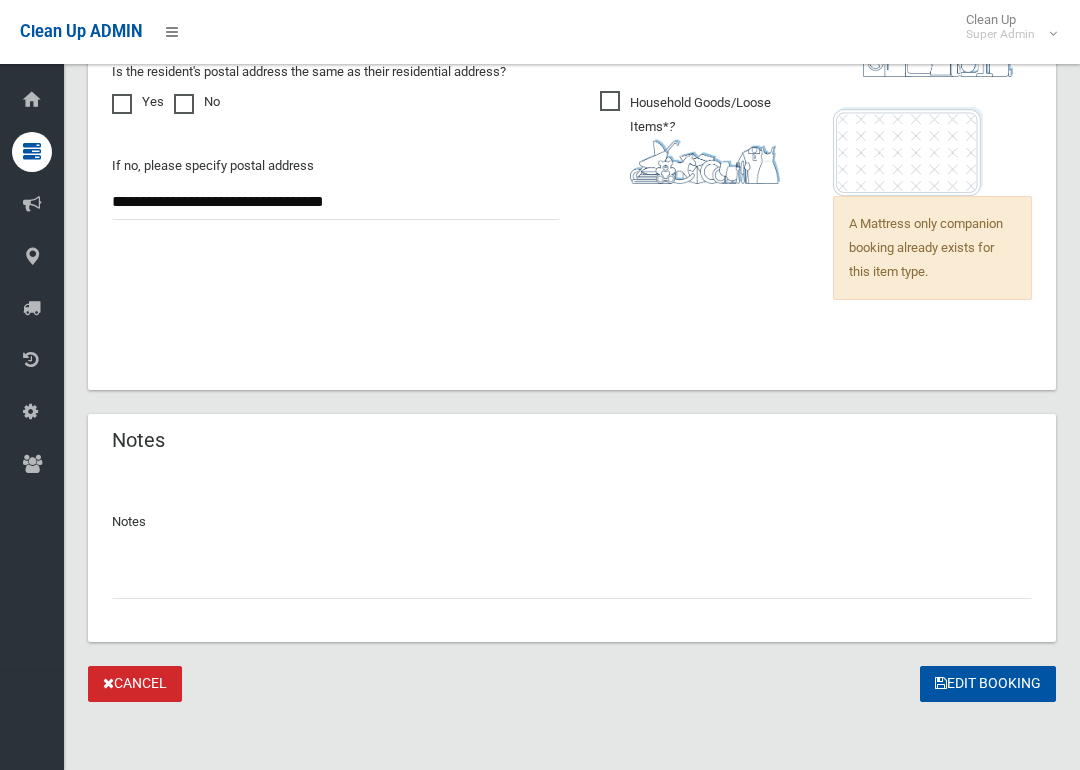 type on "**********" 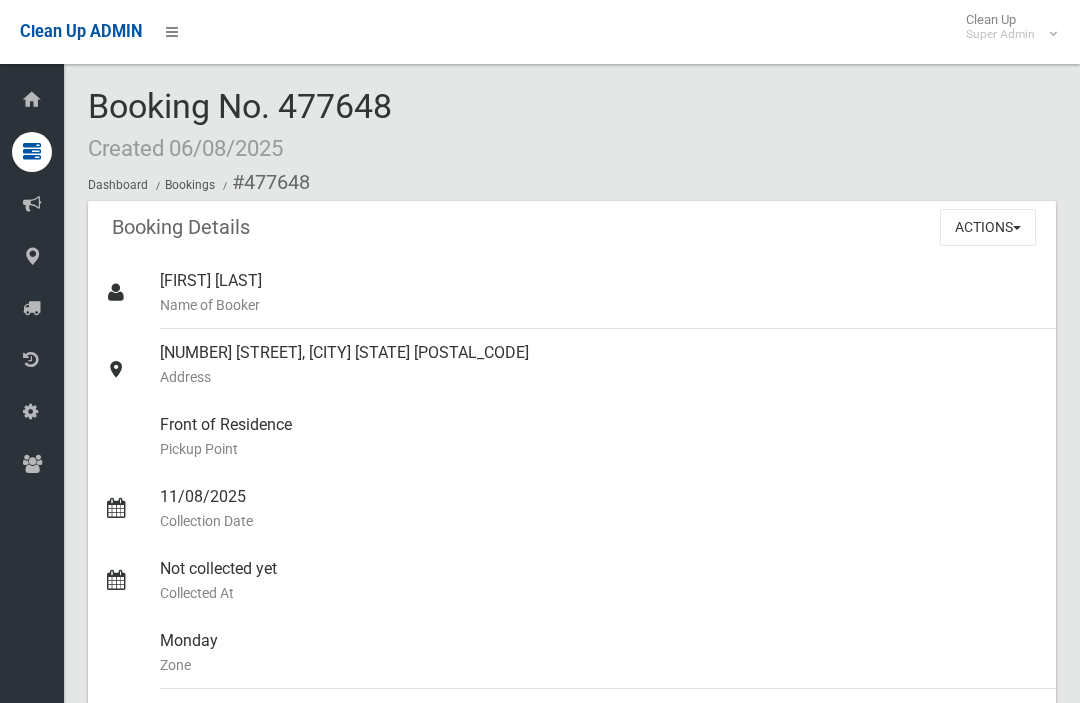 scroll, scrollTop: 0, scrollLeft: 0, axis: both 